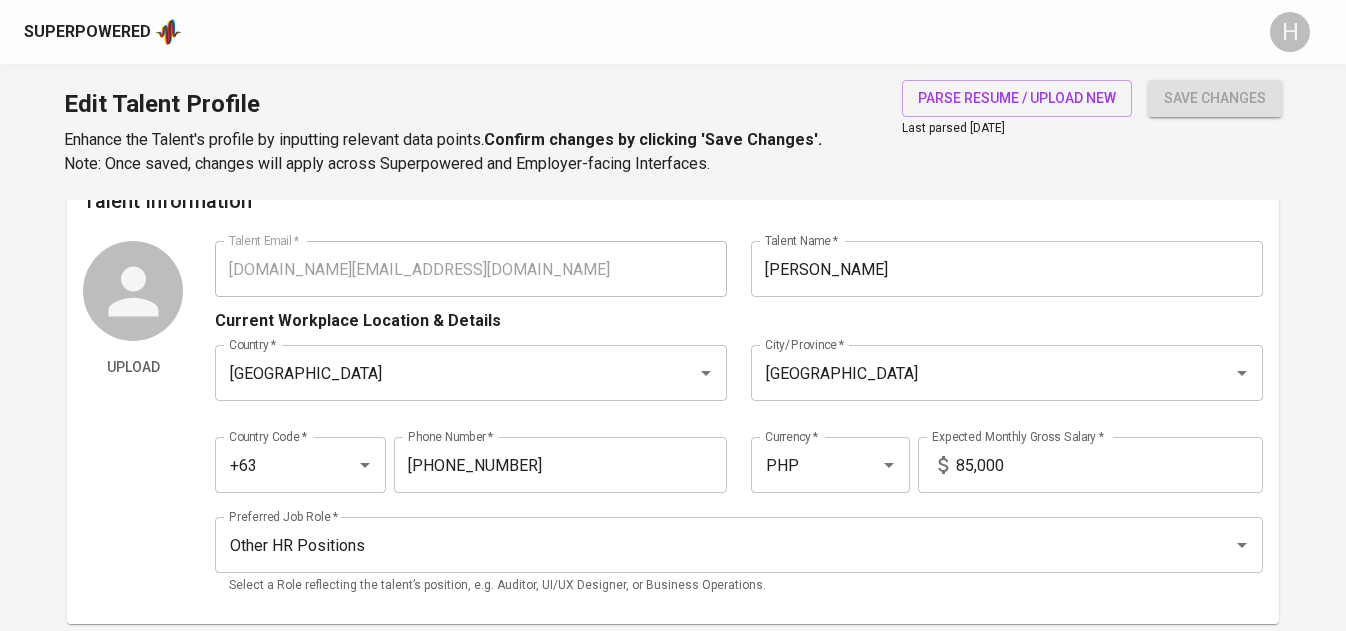 scroll, scrollTop: 0, scrollLeft: 0, axis: both 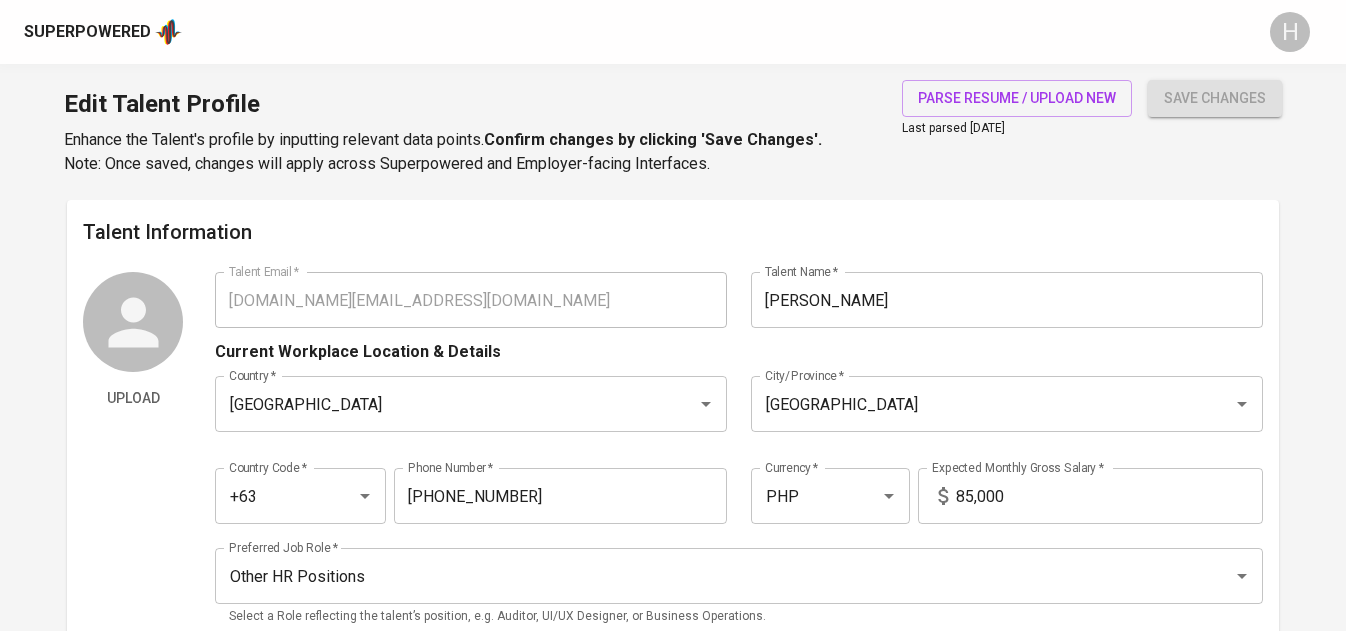 click on "Superpowered H" at bounding box center [673, 32] 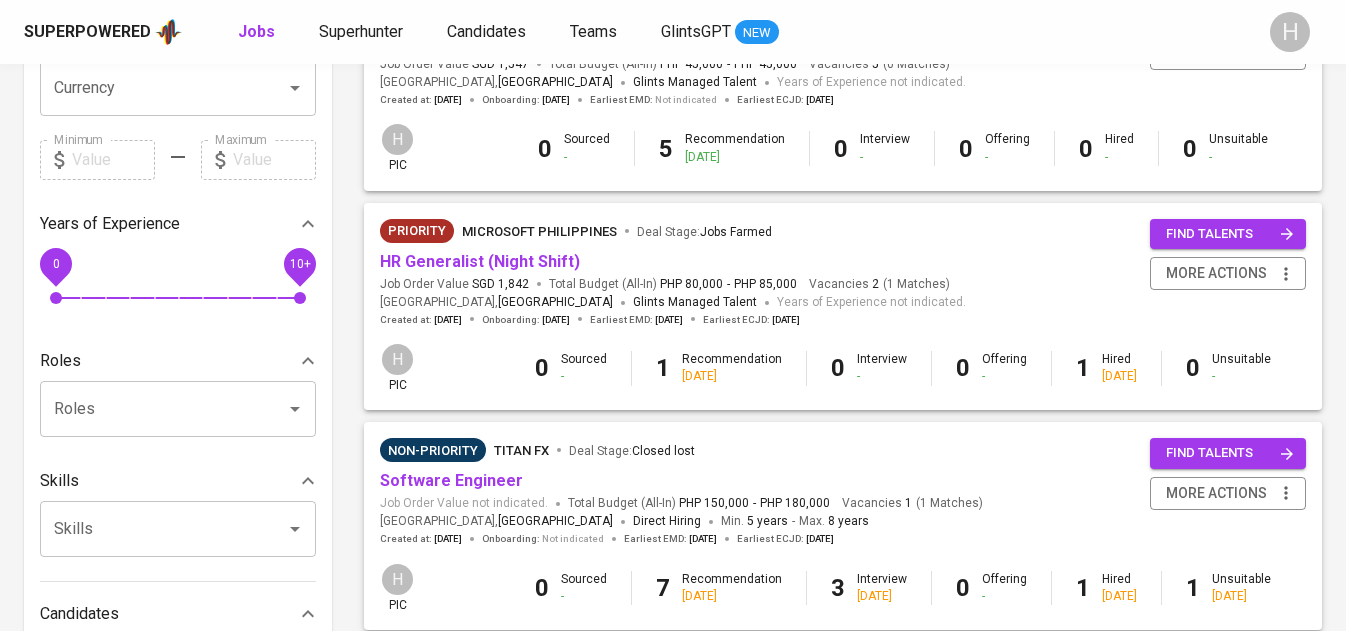 scroll, scrollTop: 562, scrollLeft: 0, axis: vertical 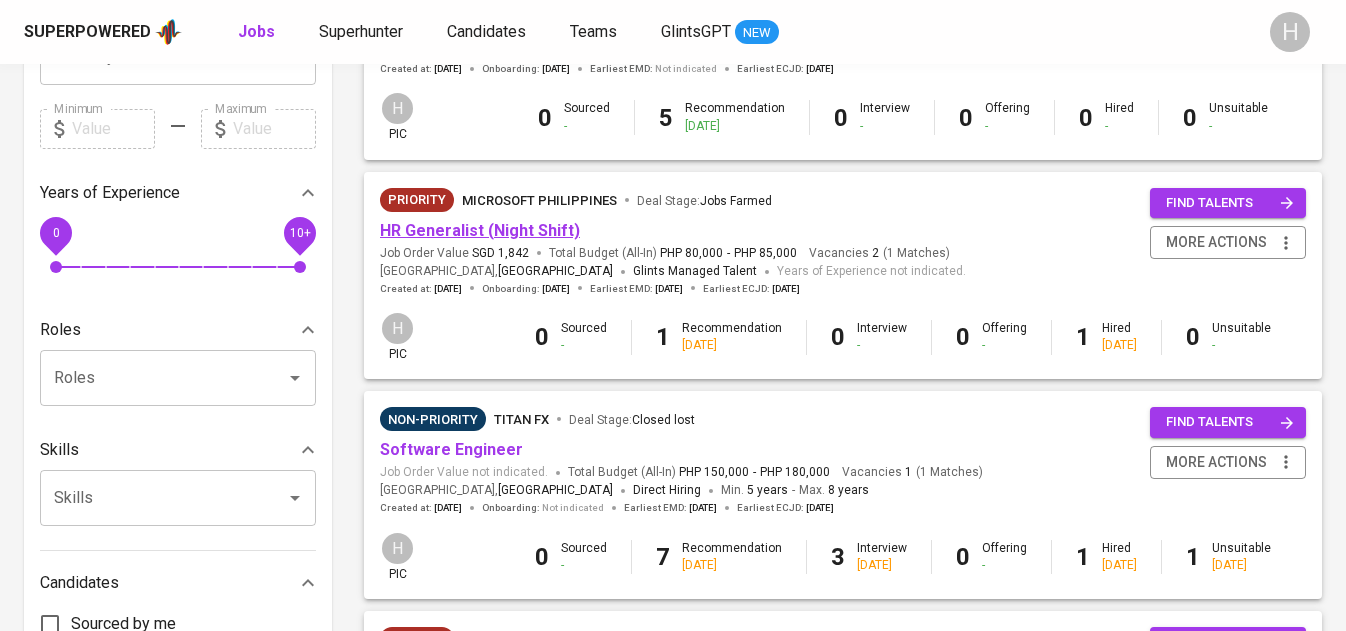 click on "HR Generalist (Night Shift)" at bounding box center (480, 230) 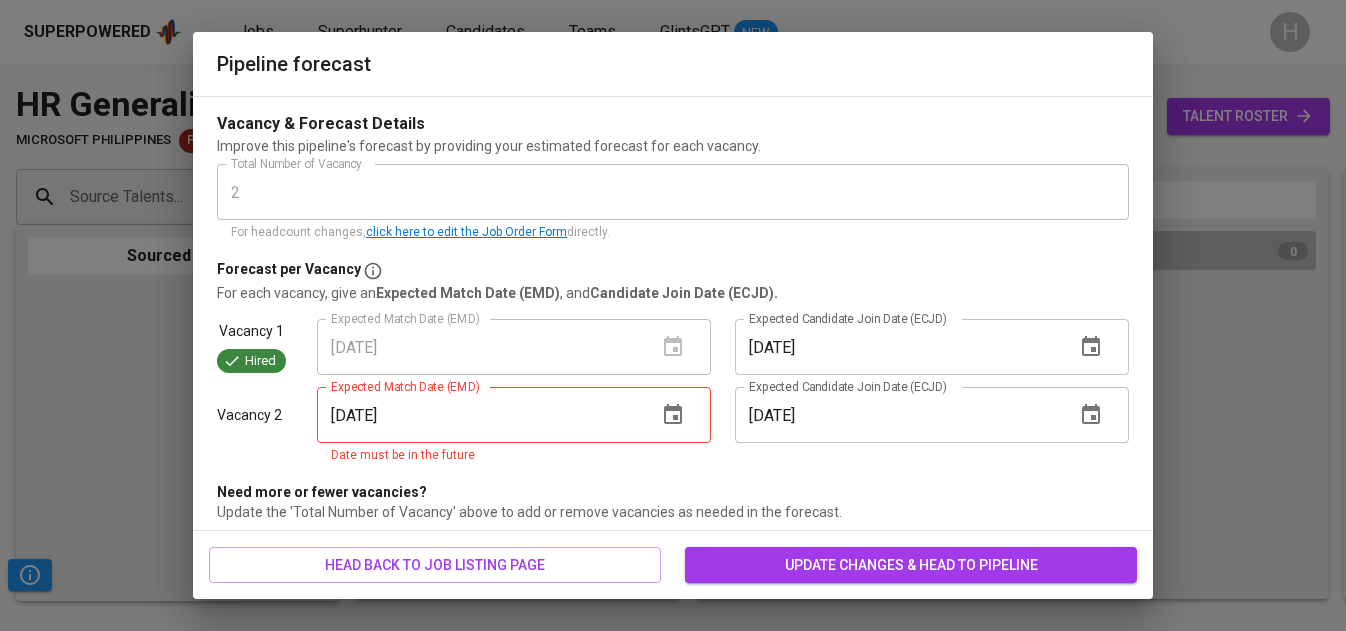 scroll, scrollTop: 146, scrollLeft: 0, axis: vertical 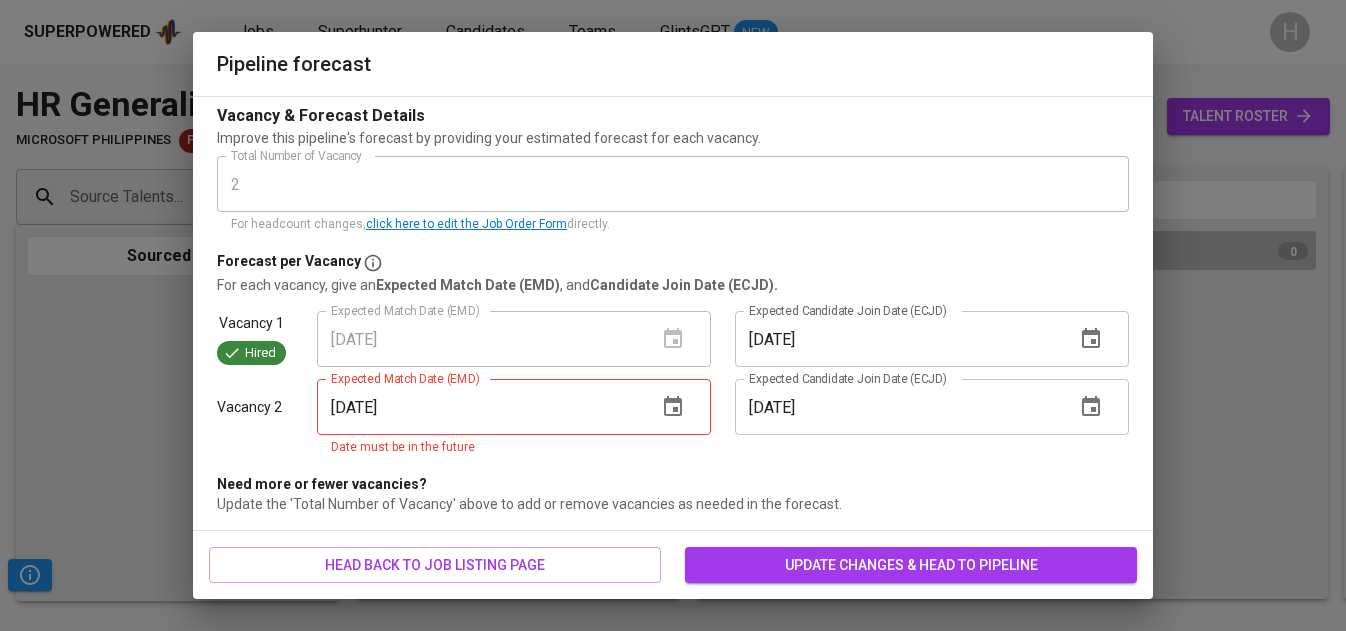 click 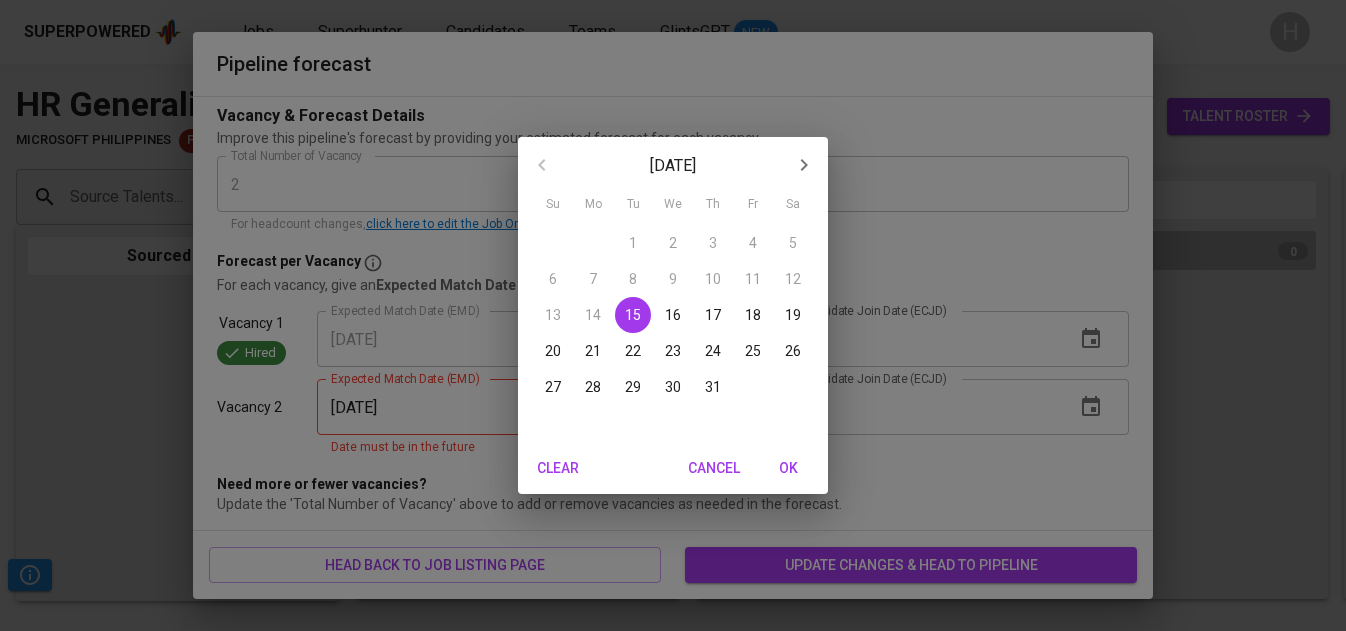 click on "25" at bounding box center [753, 351] 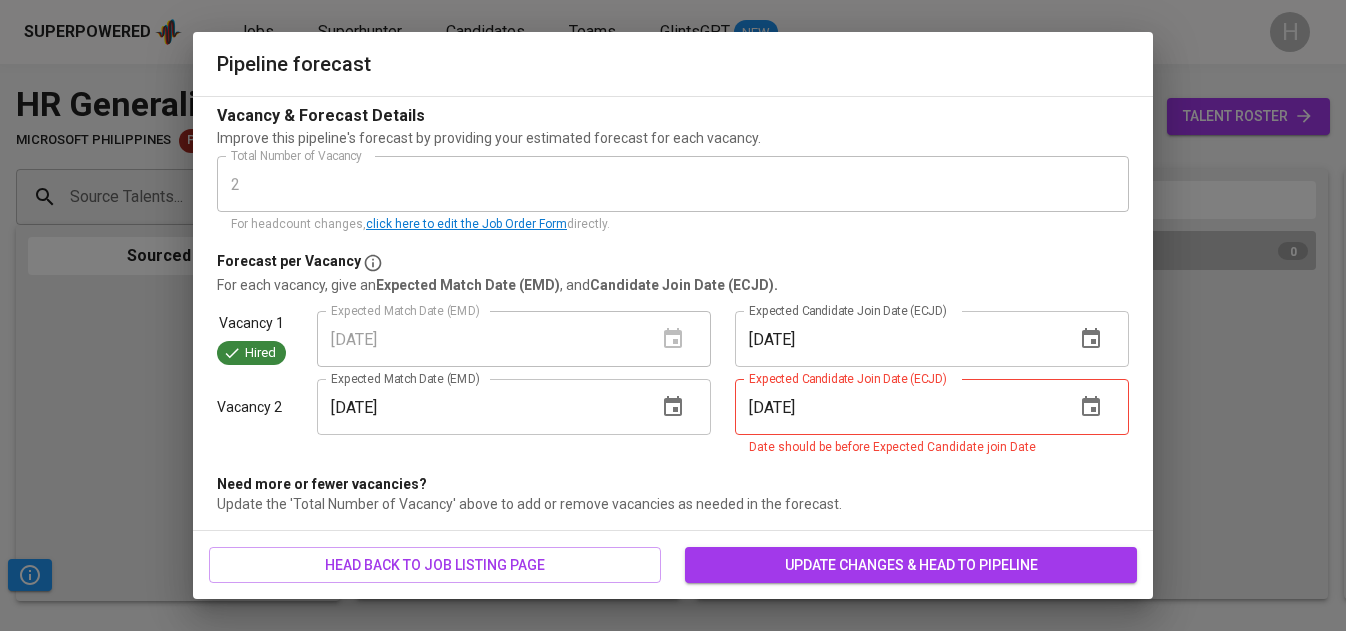 click 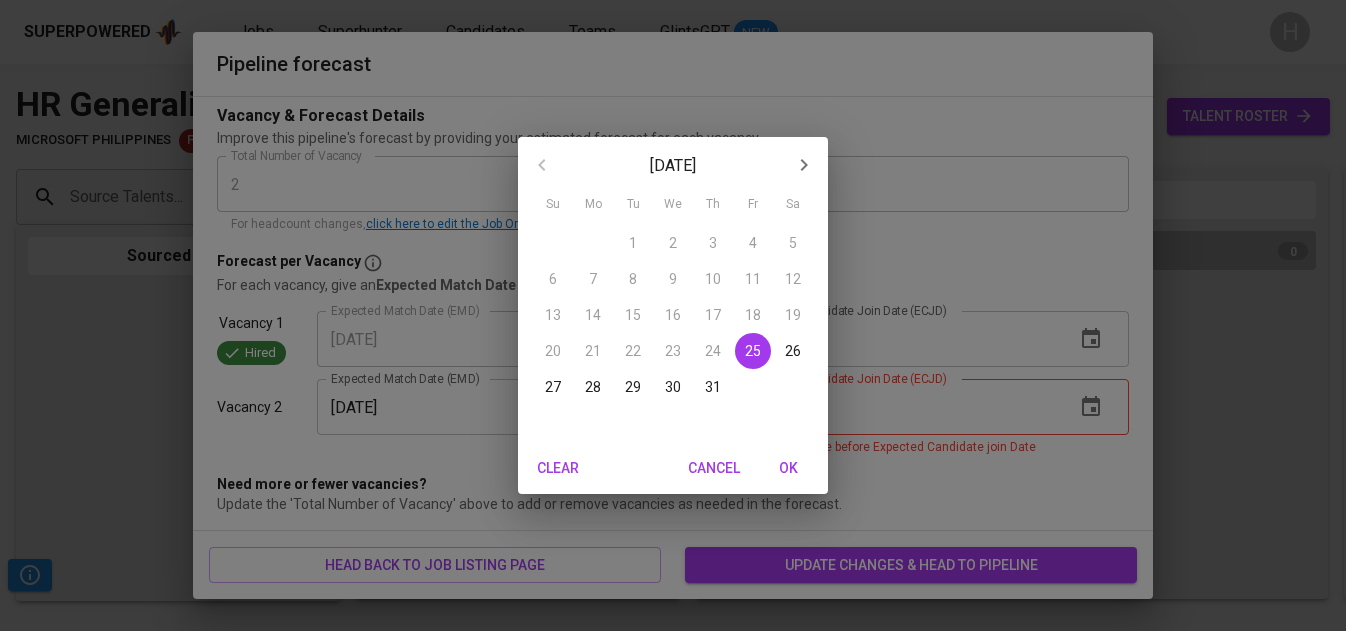 click on "31" at bounding box center (713, 387) 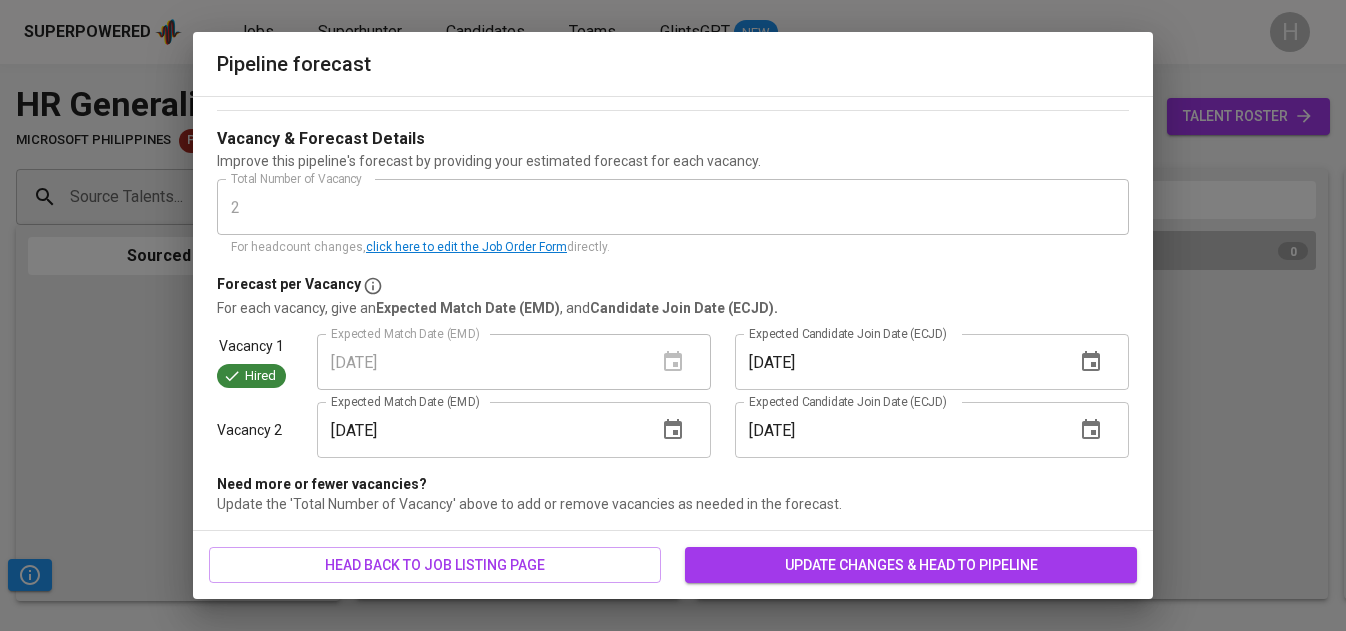 click on "head back to job listing page update changes & head to pipeline" at bounding box center (673, 565) 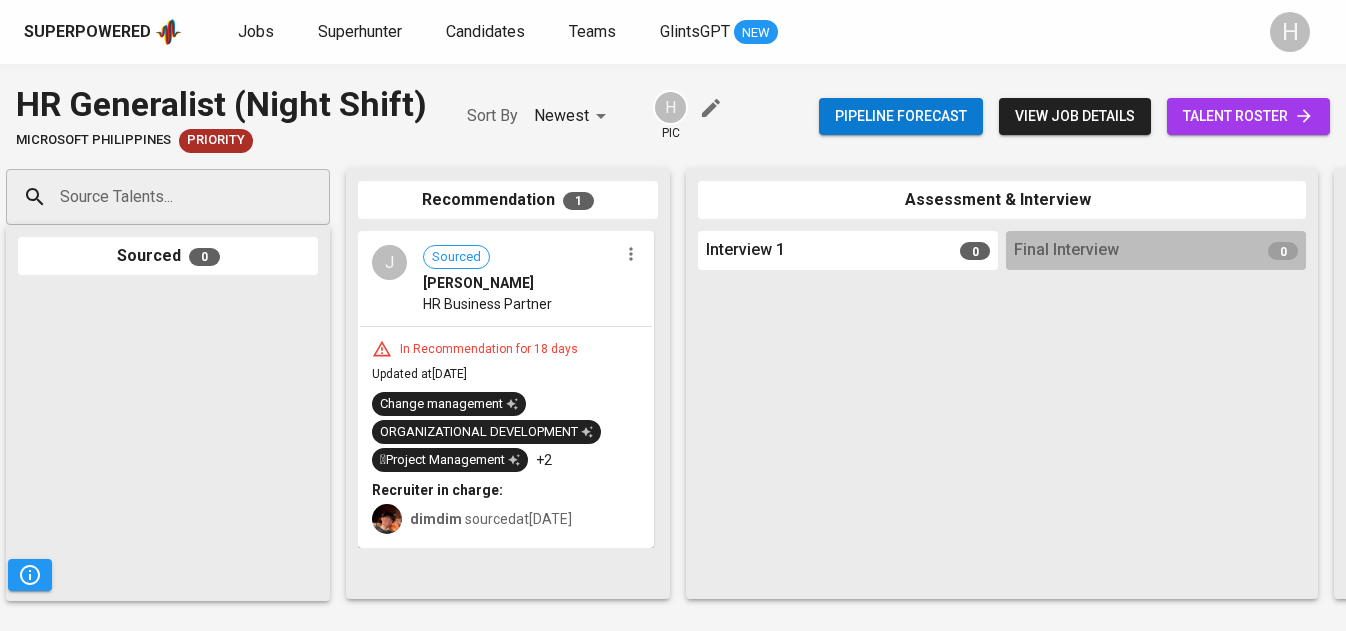 scroll, scrollTop: 0, scrollLeft: 11, axis: horizontal 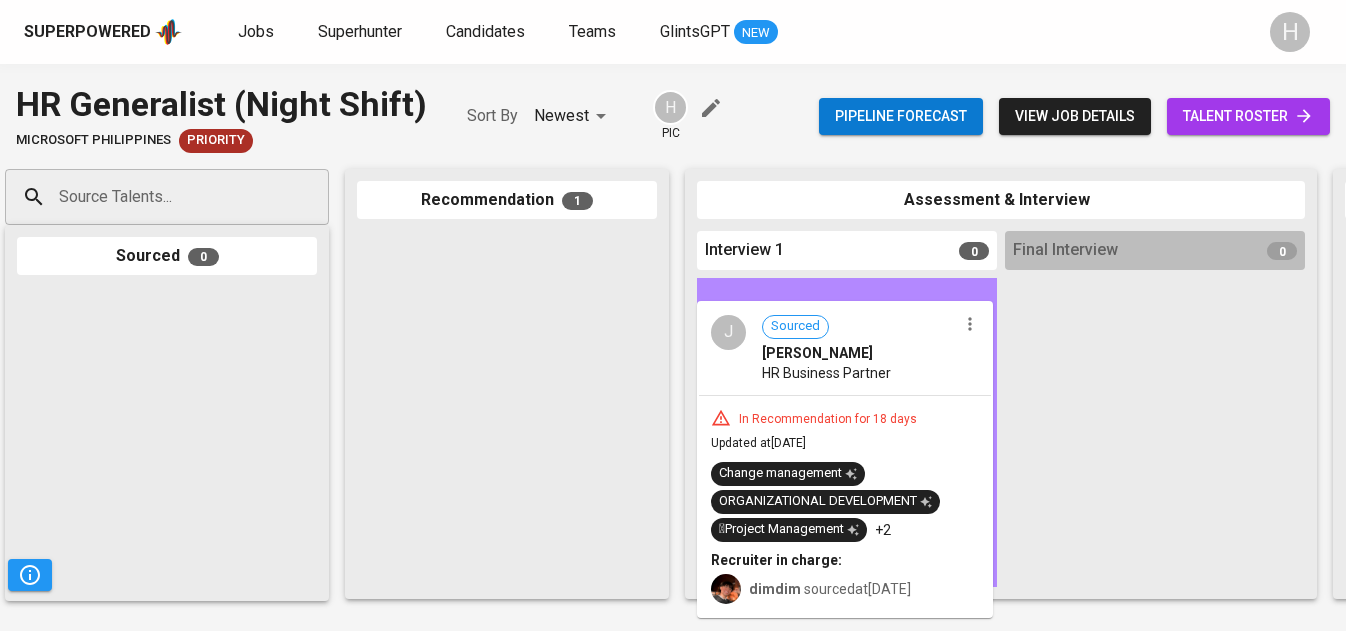 drag, startPoint x: 586, startPoint y: 255, endPoint x: 920, endPoint y: 319, distance: 340.07648 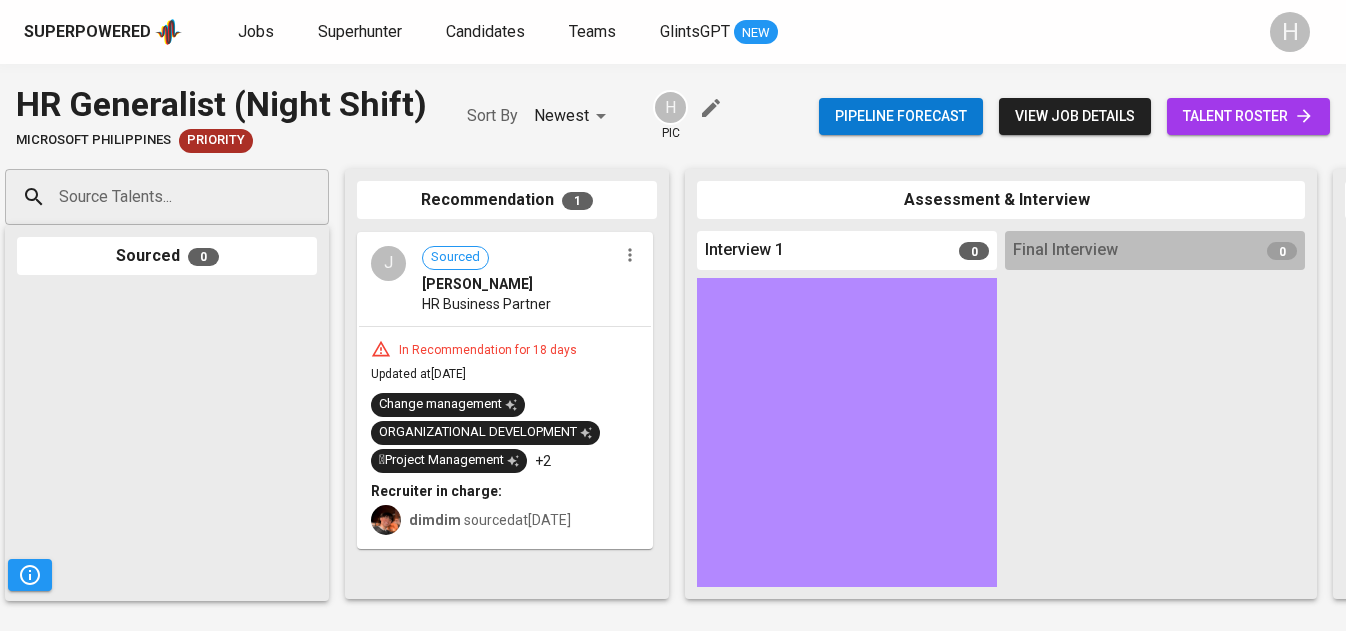 scroll, scrollTop: 0, scrollLeft: 8, axis: horizontal 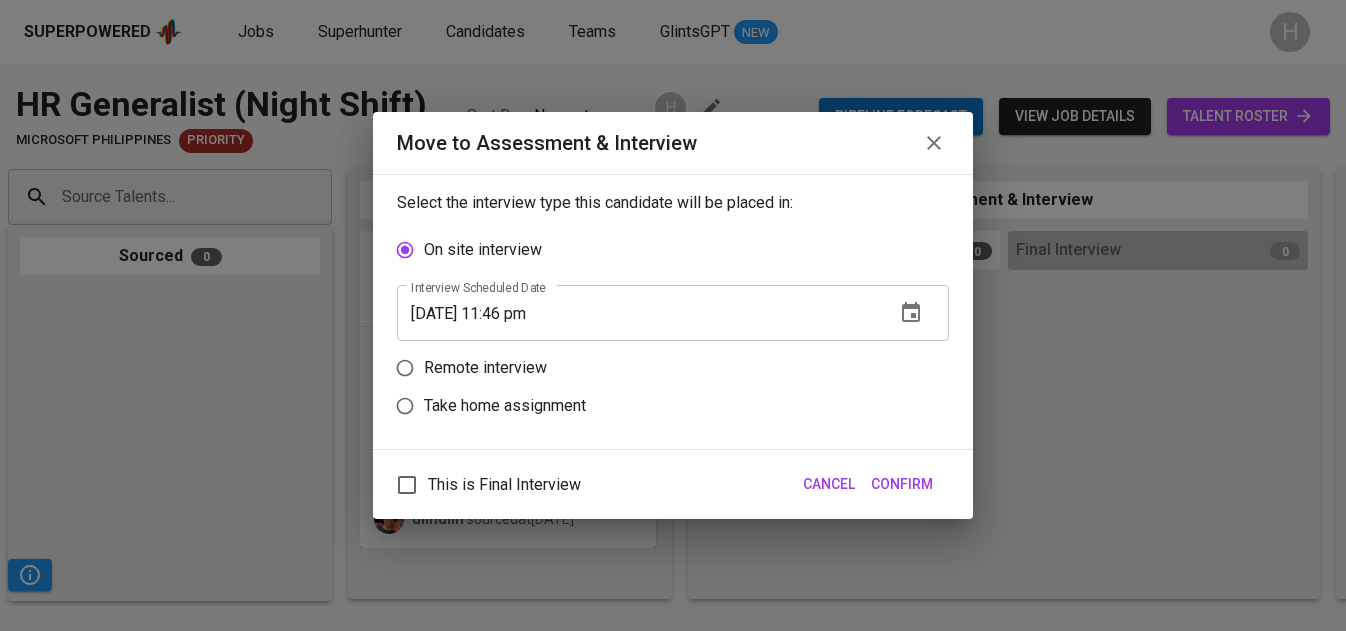 click on "Remote interview" at bounding box center (485, 368) 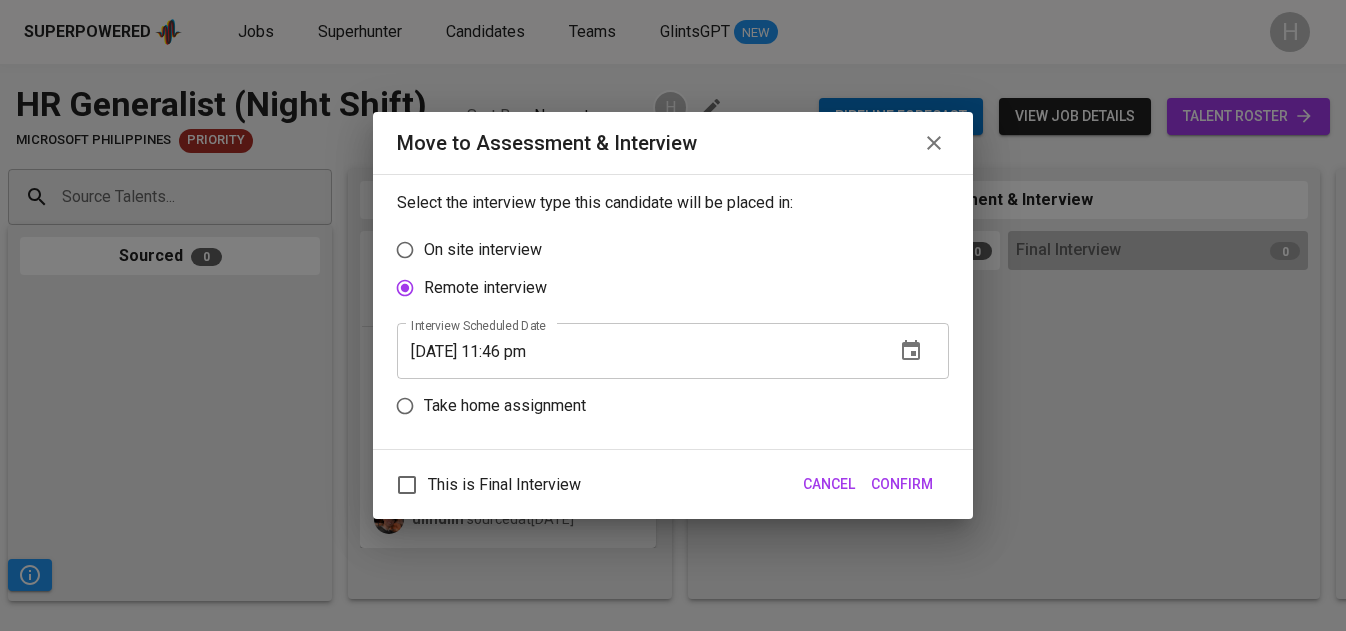 click on "[DATE] 11:46 pm" at bounding box center [638, 351] 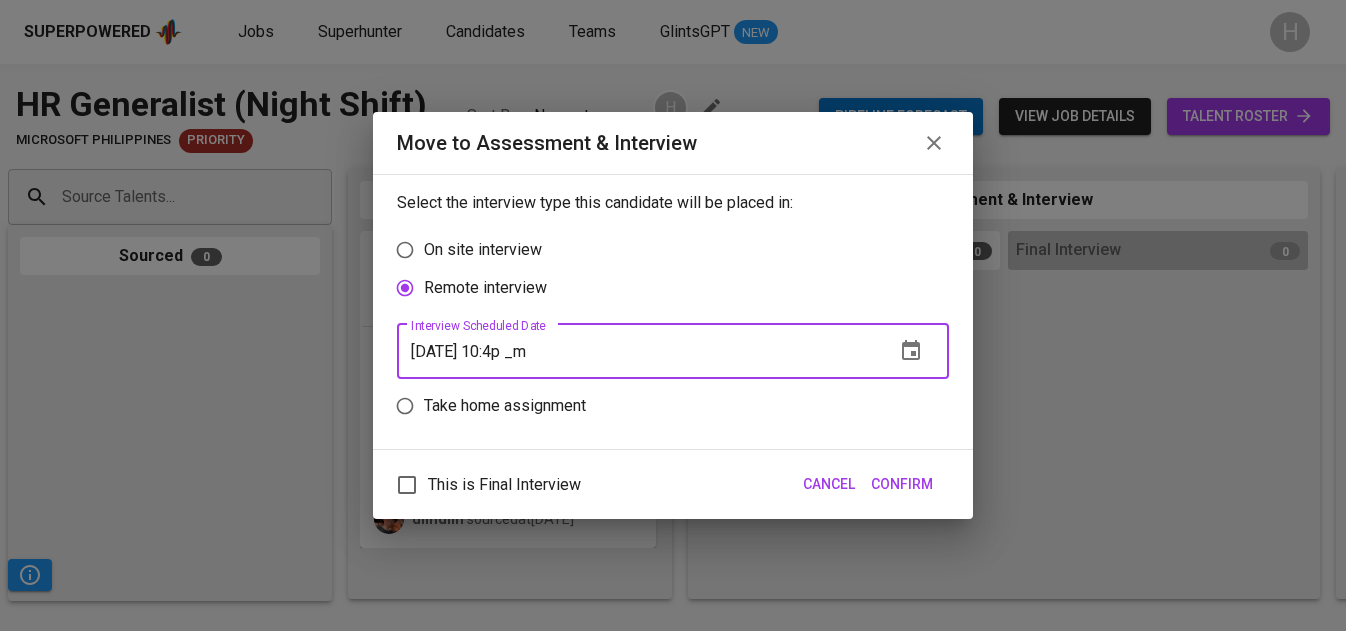 type on "[DATE] 10:47 pm" 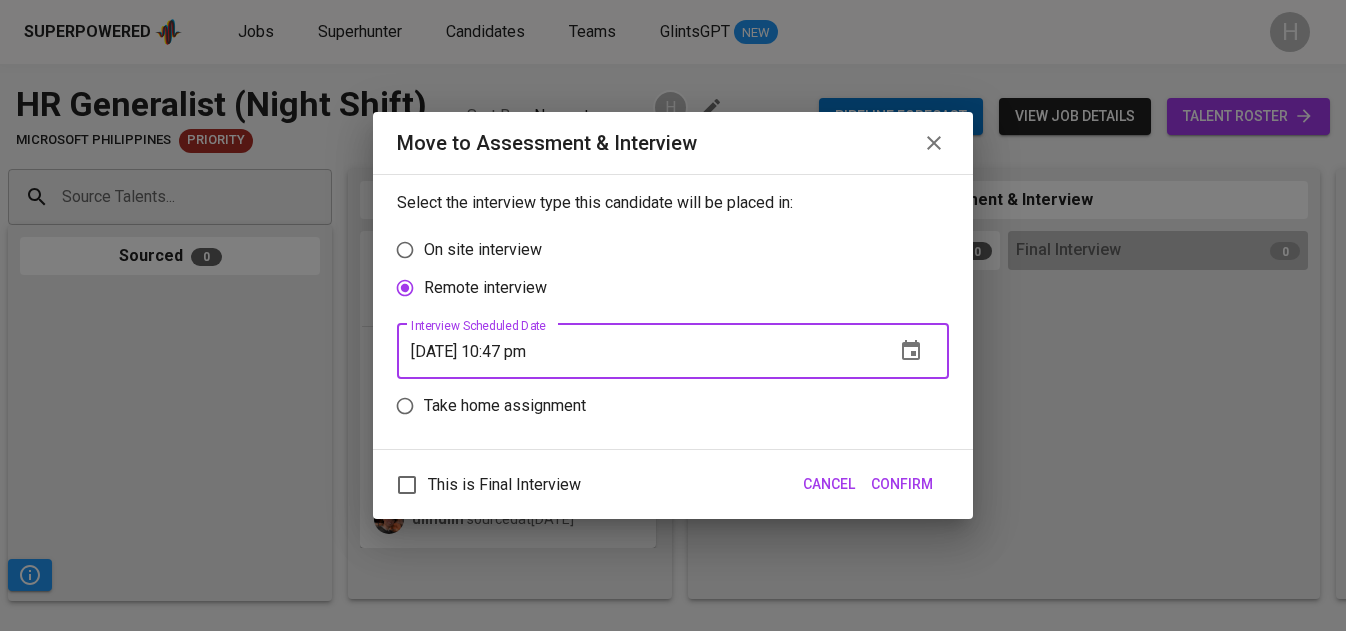 click on "Confirm" at bounding box center [902, 484] 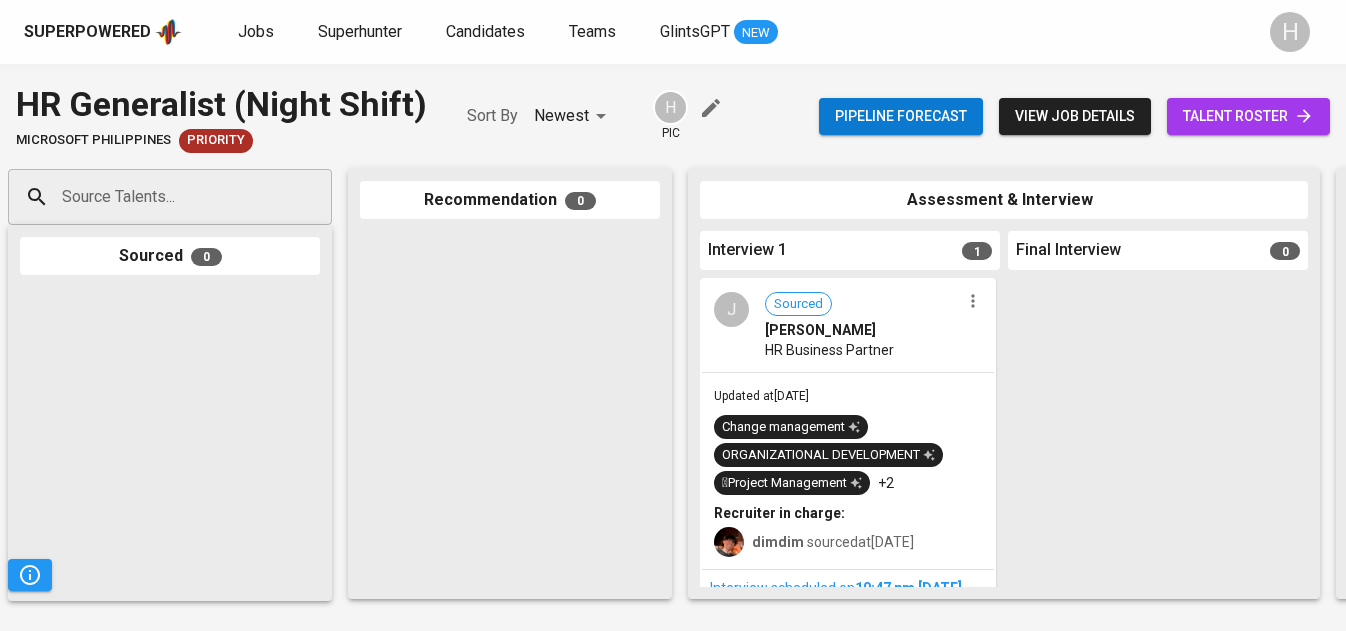 click on "Source Talents..." at bounding box center [162, 197] 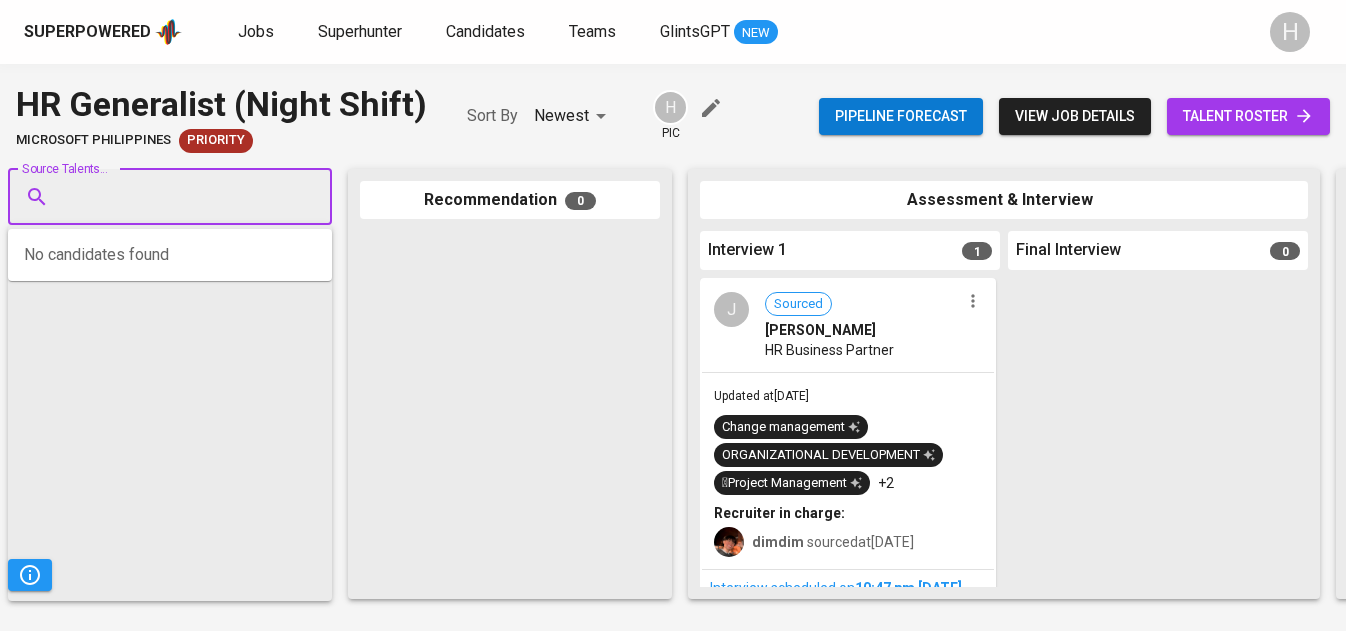 paste on "[DOMAIN_NAME][EMAIL_ADDRESS][DOMAIN_NAME]" 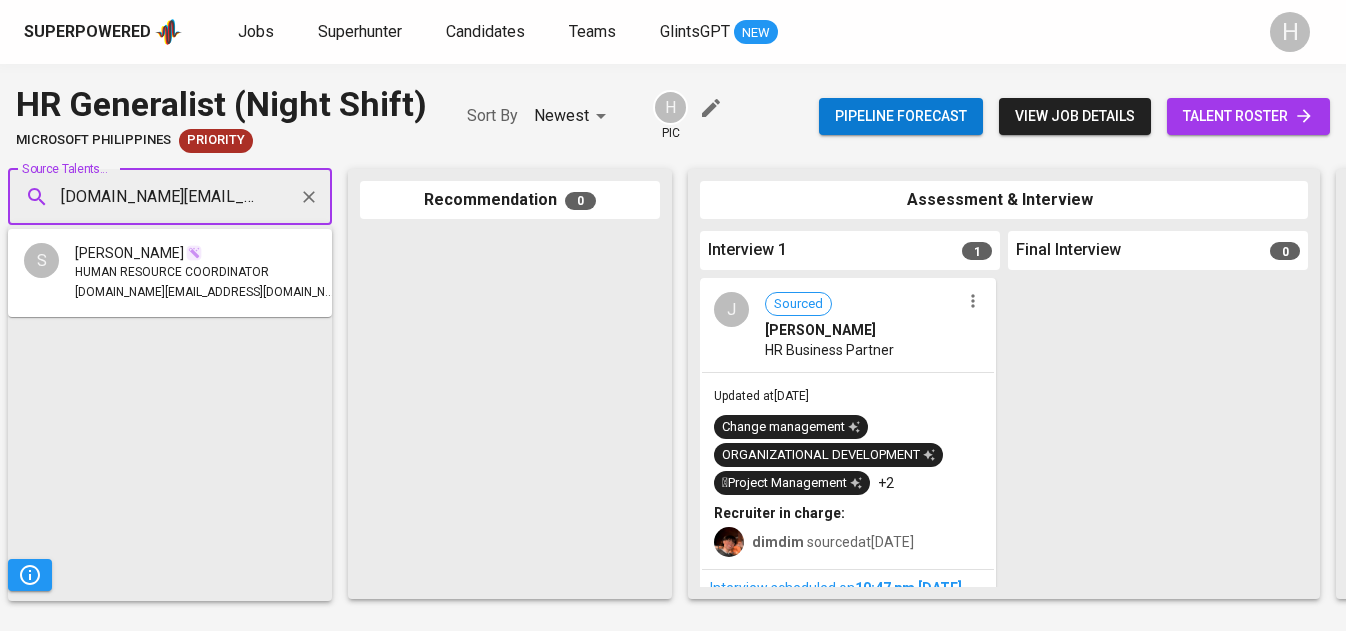 click on "[DOMAIN_NAME][EMAIL_ADDRESS][DOMAIN_NAME] Source Talents..." at bounding box center [170, 197] 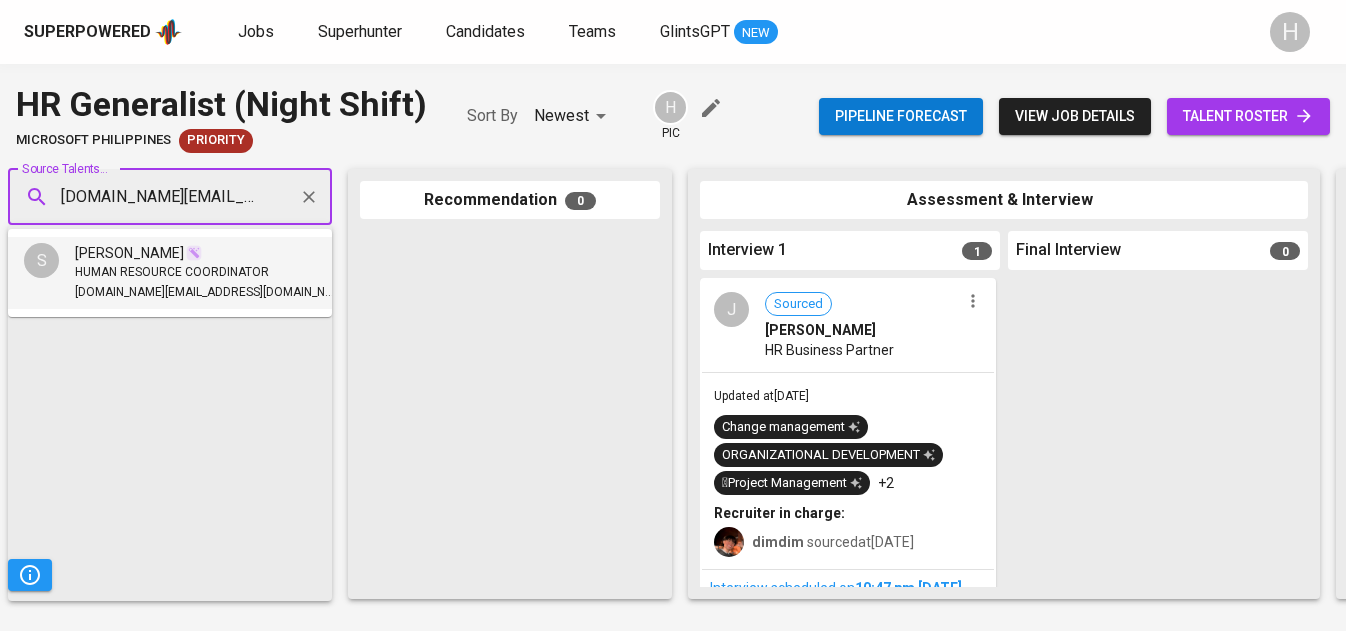 click on "[PERSON_NAME]" at bounding box center [129, 253] 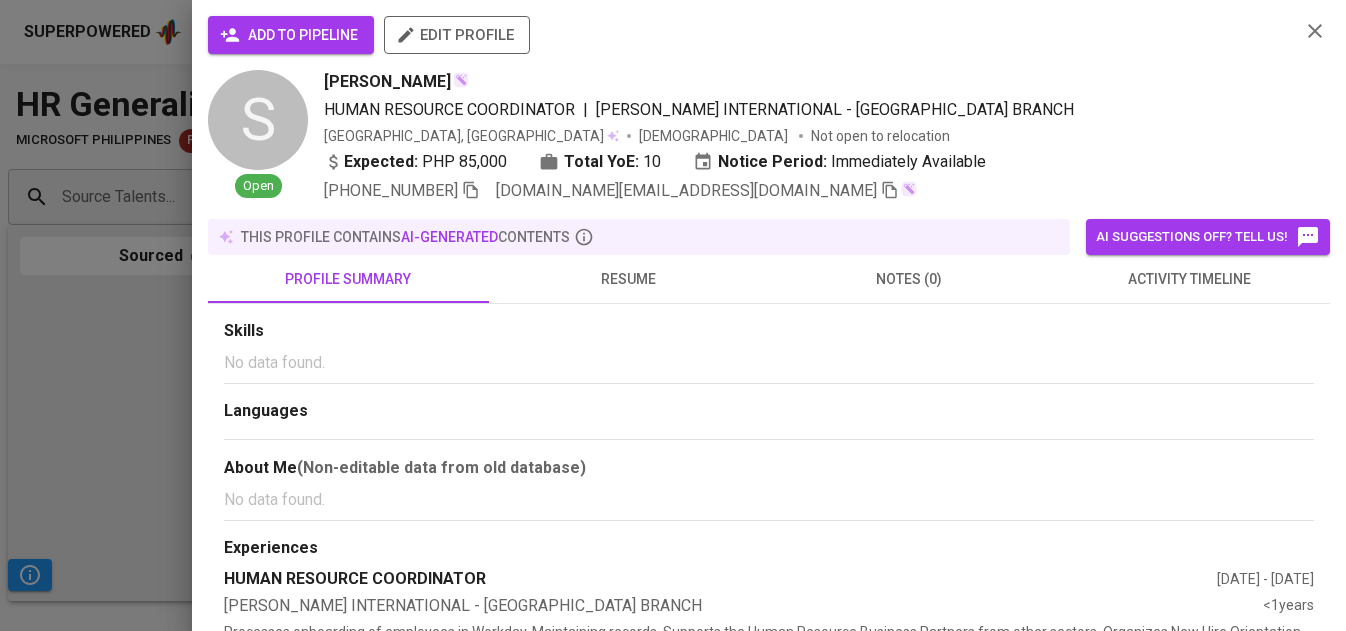 click on "add to pipeline" at bounding box center [291, 35] 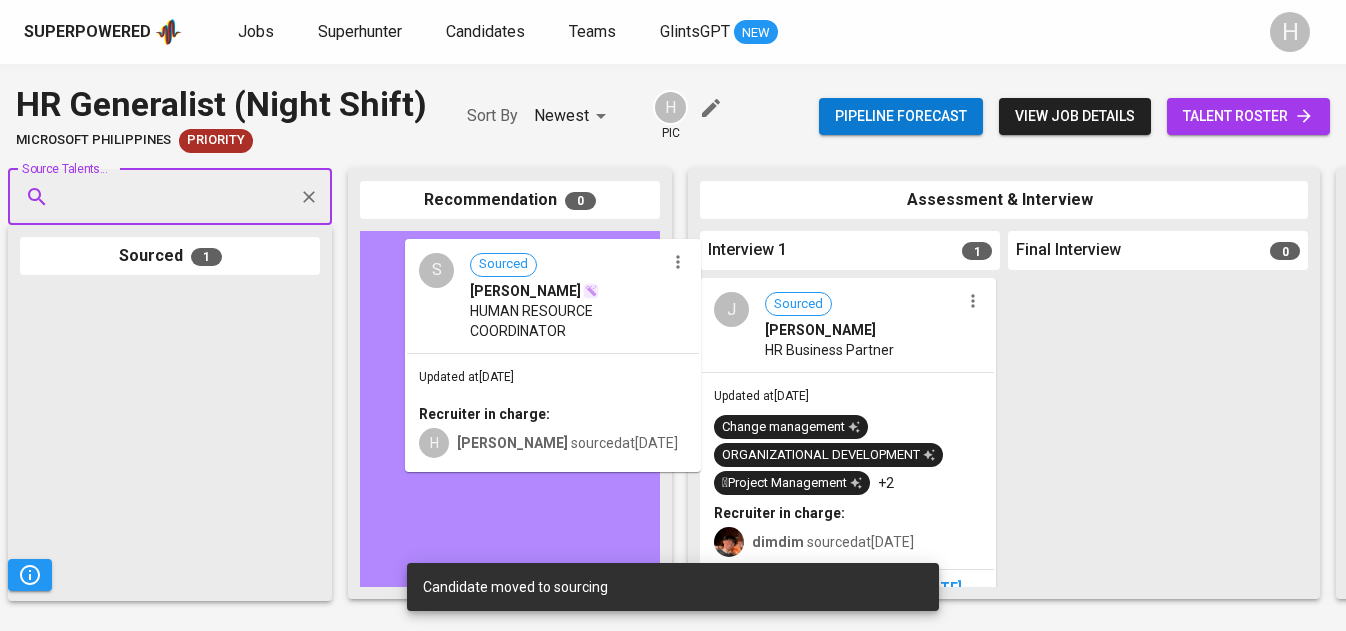 drag, startPoint x: 78, startPoint y: 383, endPoint x: 465, endPoint y: 337, distance: 389.72427 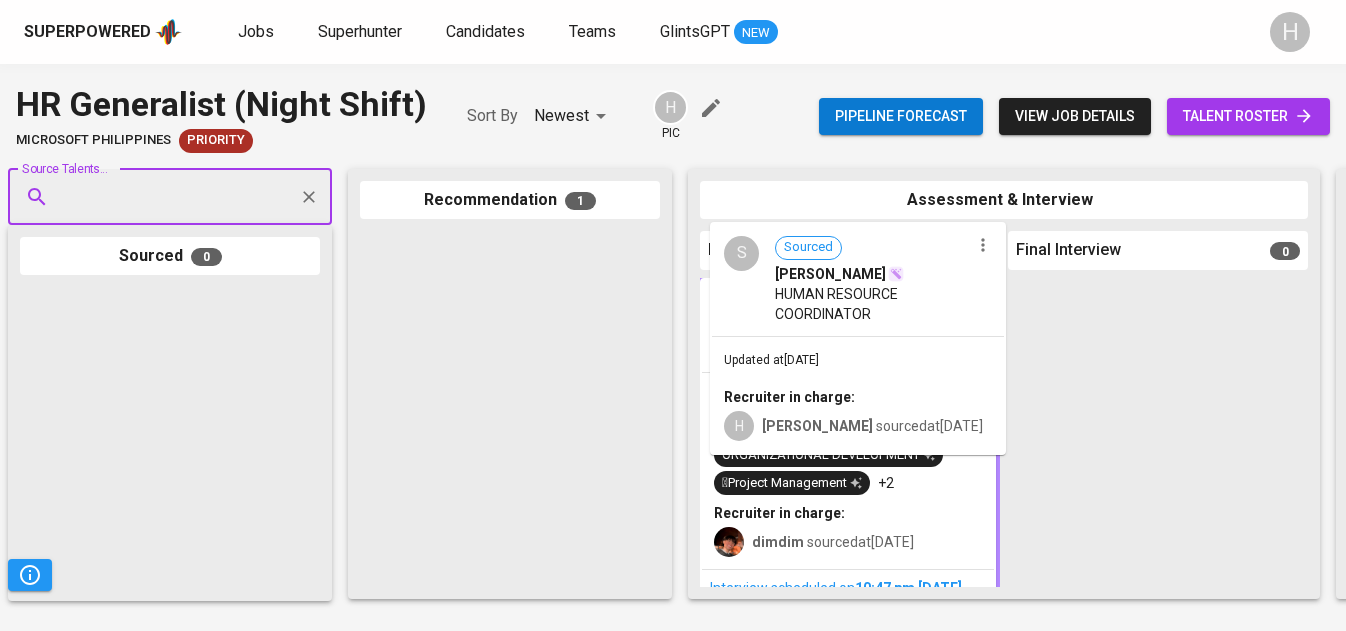 drag, startPoint x: 437, startPoint y: 342, endPoint x: 800, endPoint y: 332, distance: 363.13773 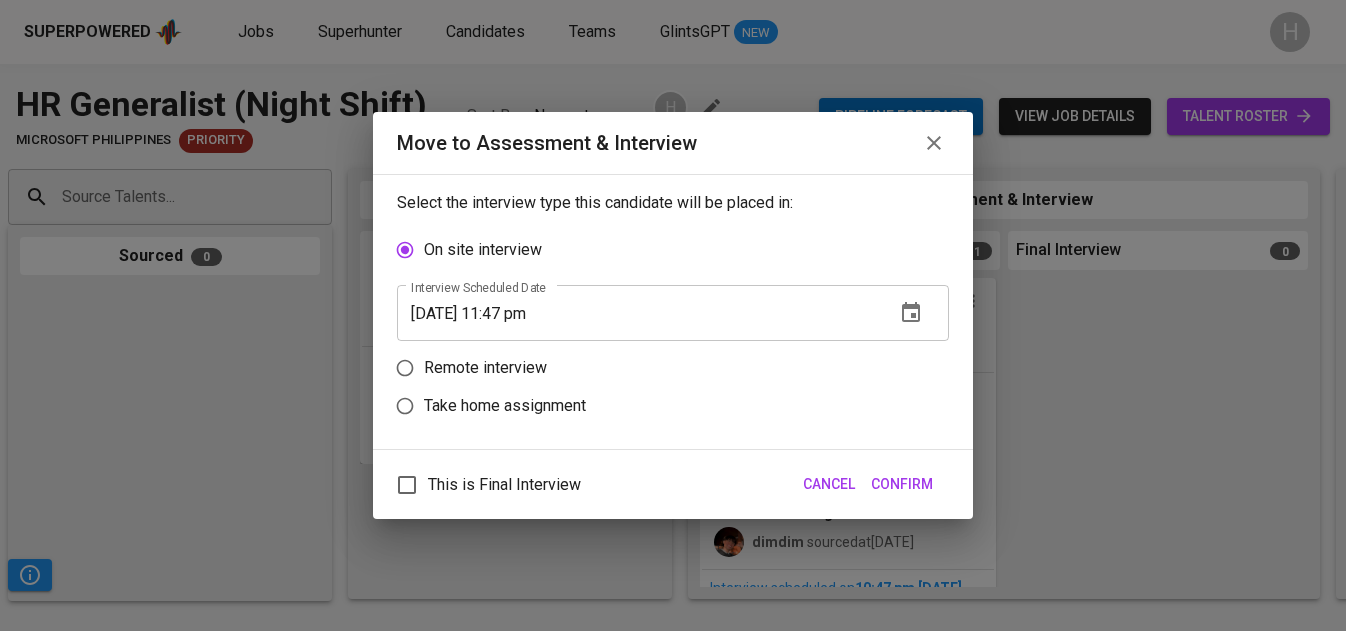 click on "[DATE] 11:47 pm" at bounding box center [638, 313] 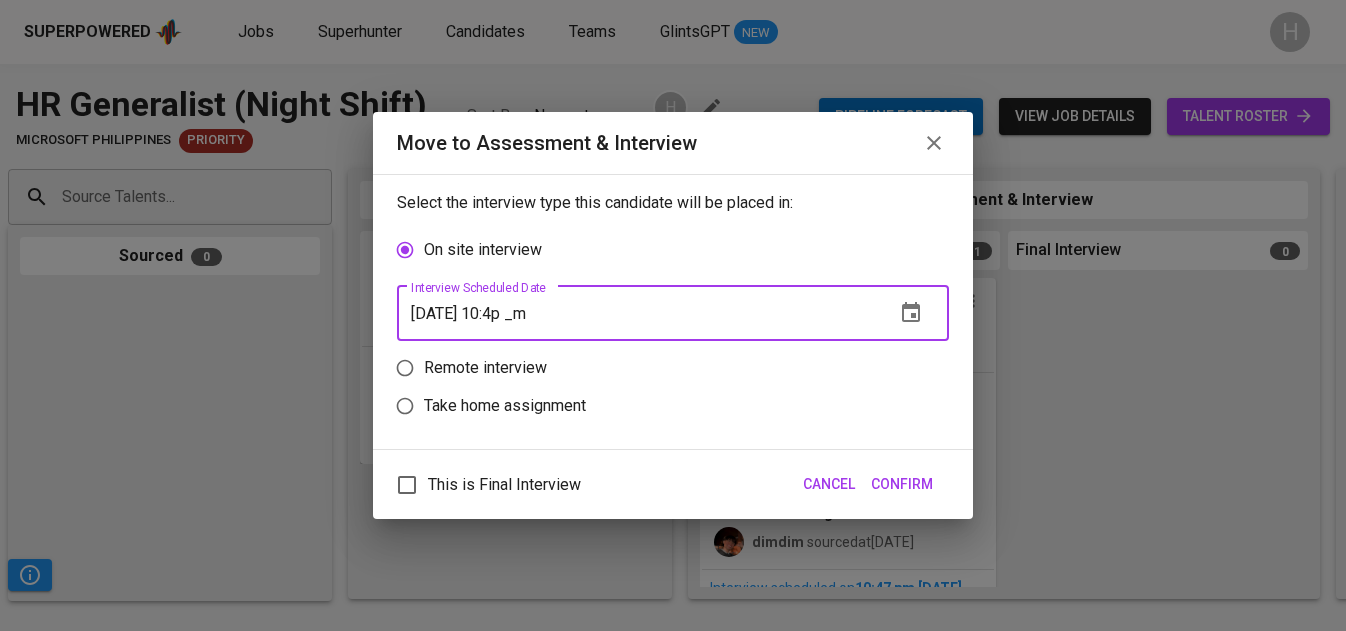 type on "[DATE] 10:48 pm" 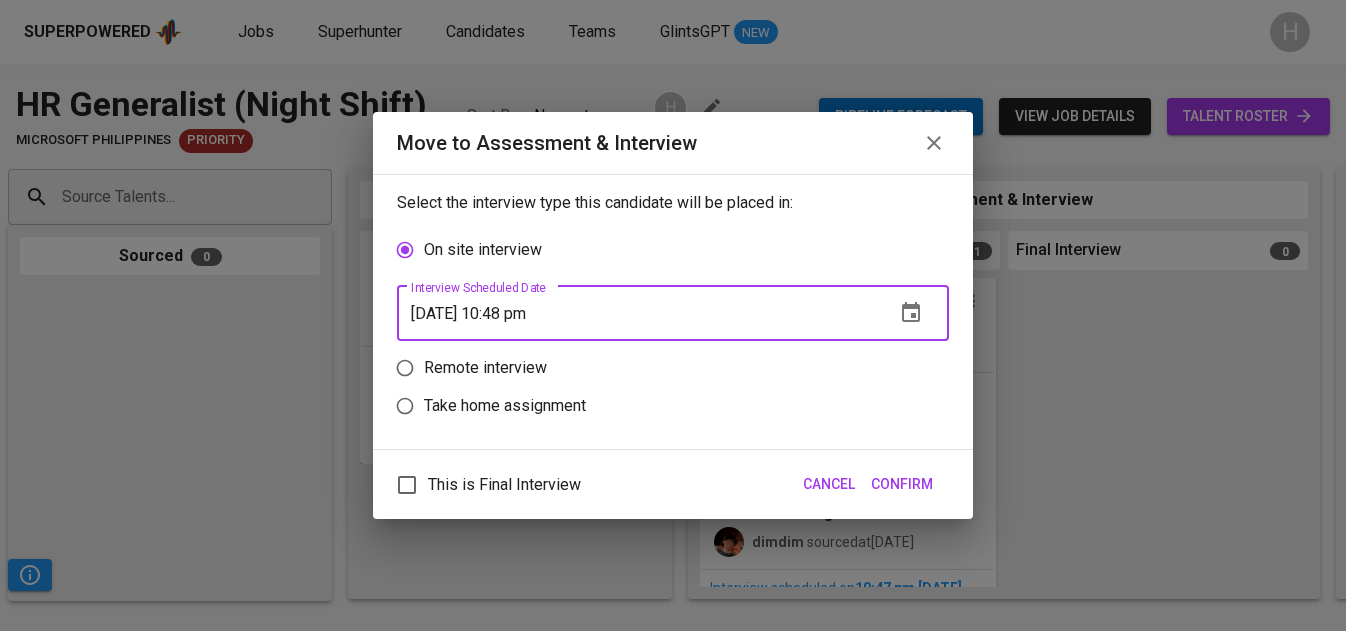 click on "Confirm" at bounding box center [902, 484] 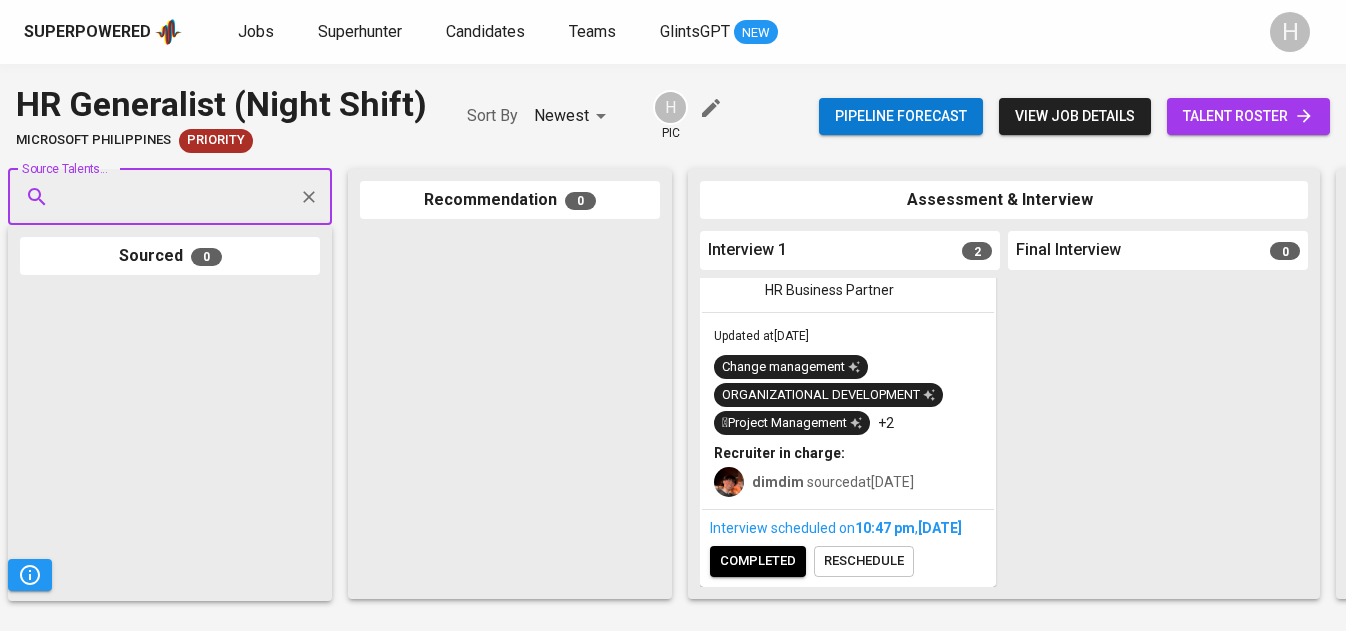 scroll, scrollTop: 407, scrollLeft: 0, axis: vertical 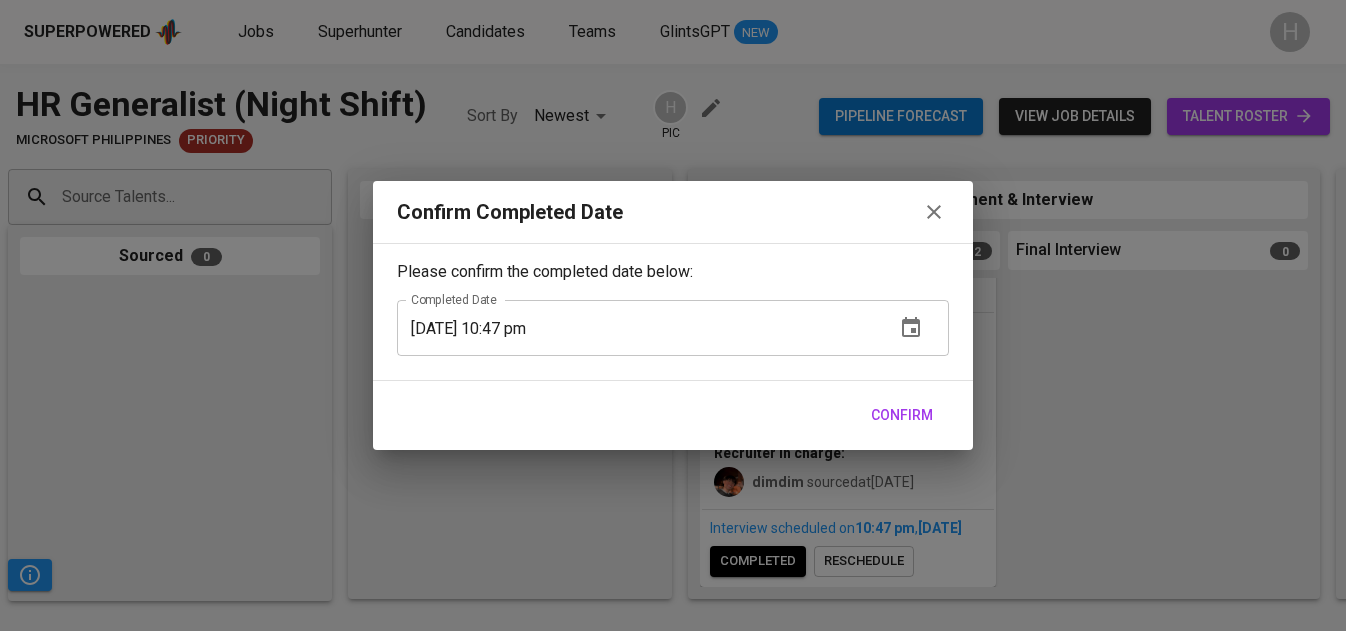 click on "[DATE] 10:47 pm" at bounding box center (638, 328) 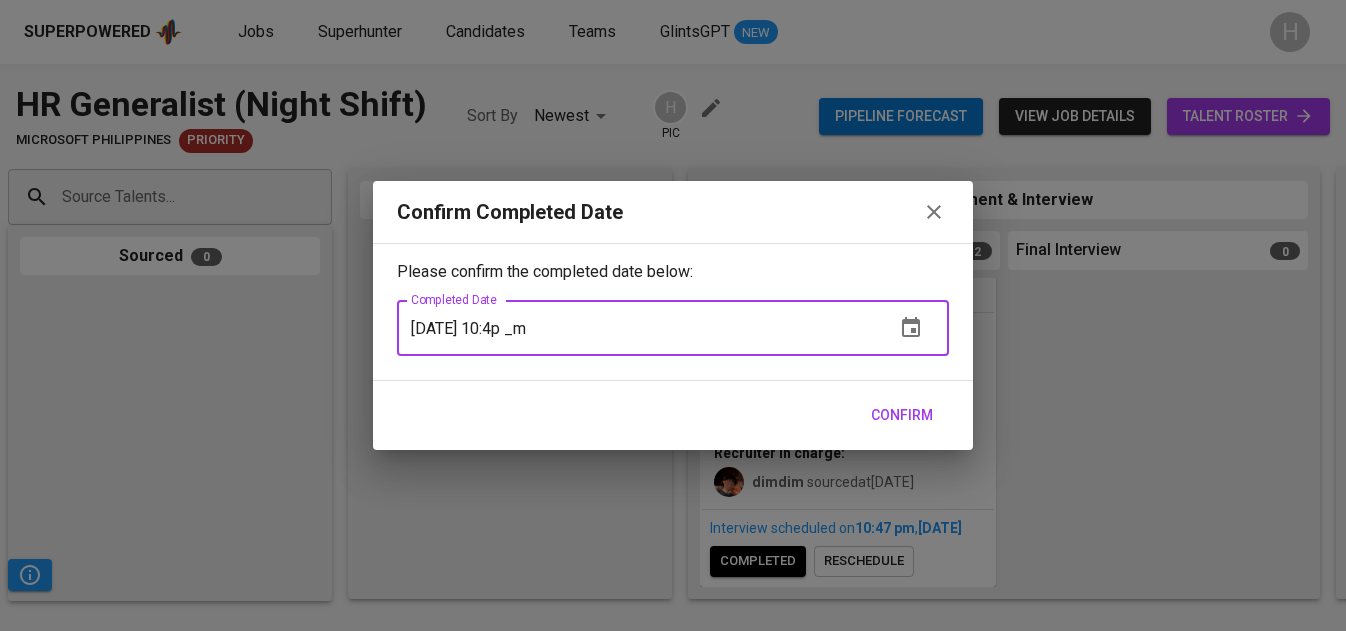 type on "[DATE] 10:47 pm" 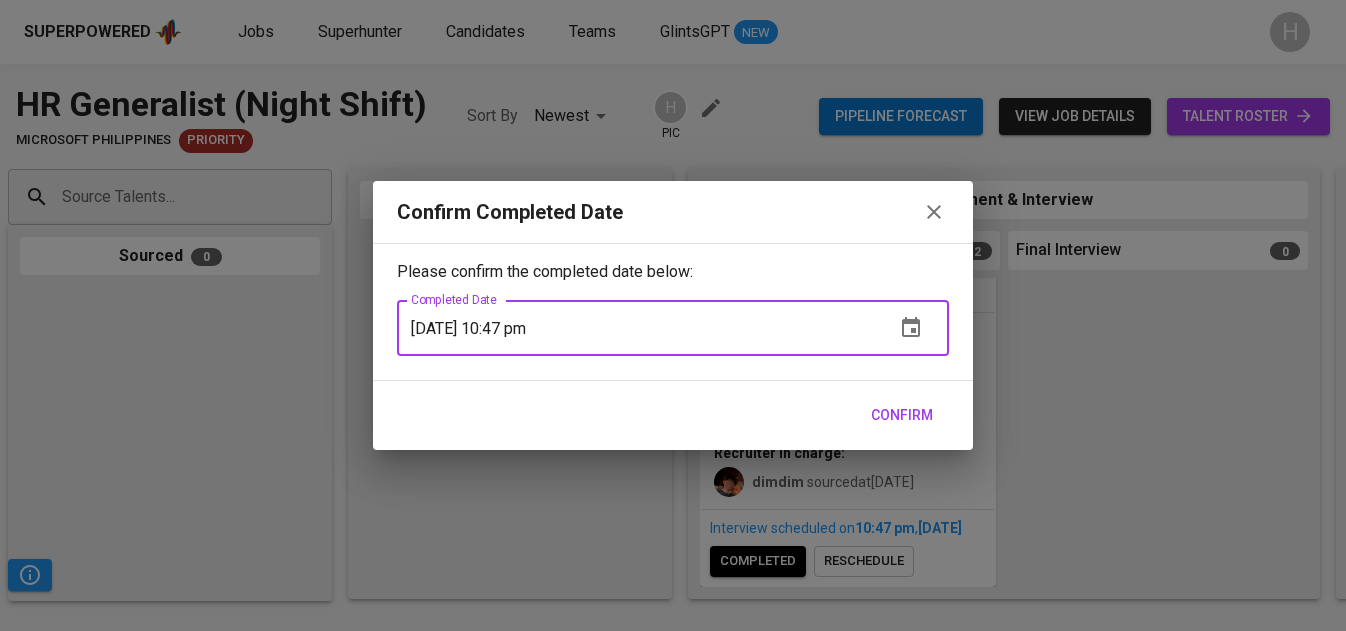 click on "Confirm" at bounding box center (902, 415) 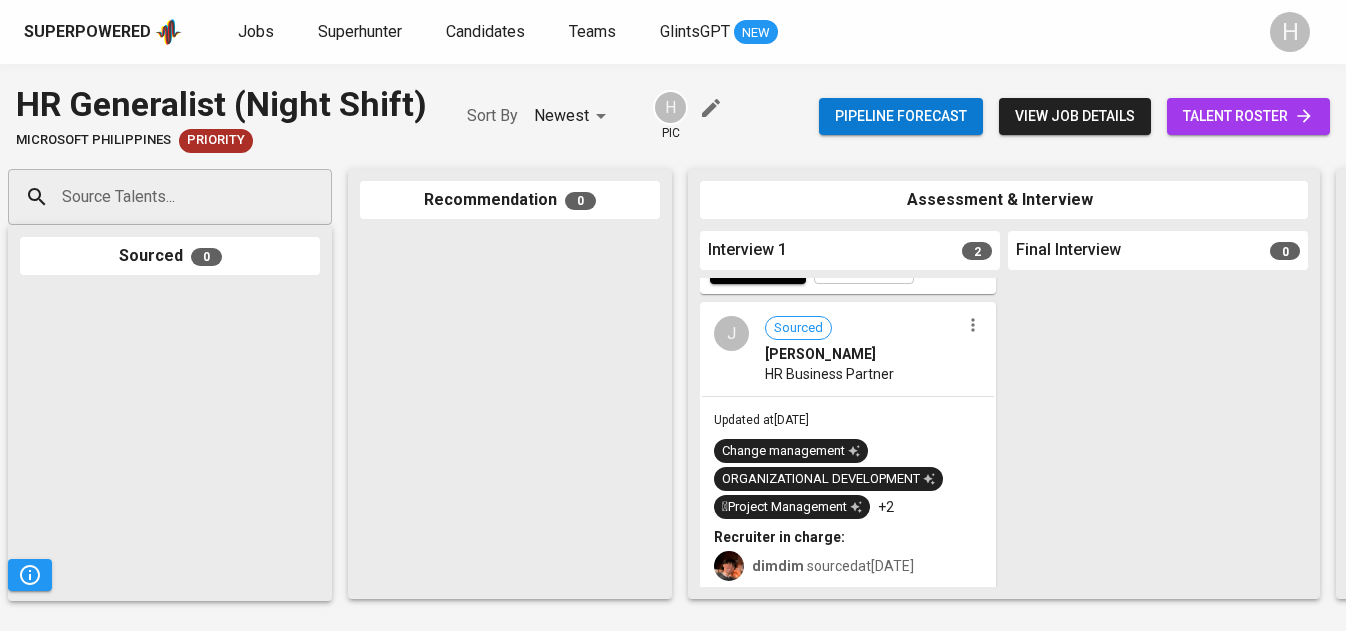 scroll, scrollTop: 293, scrollLeft: 0, axis: vertical 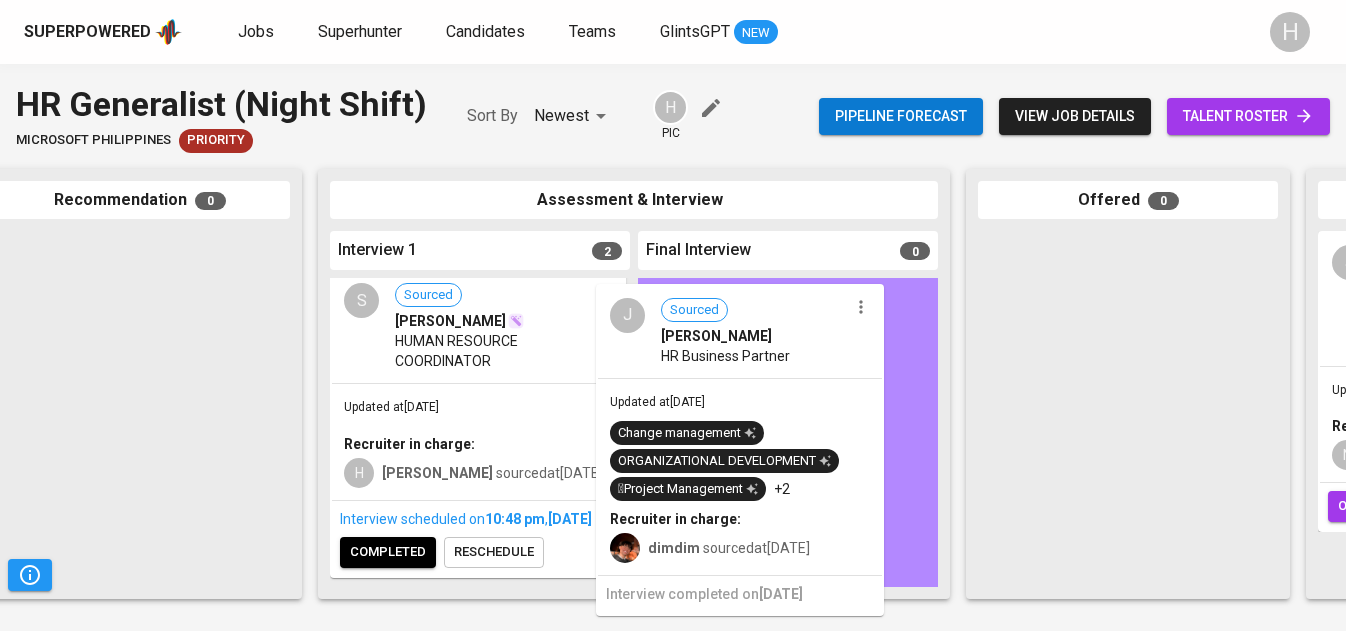 drag, startPoint x: 580, startPoint y: 375, endPoint x: 857, endPoint y: 328, distance: 280.95908 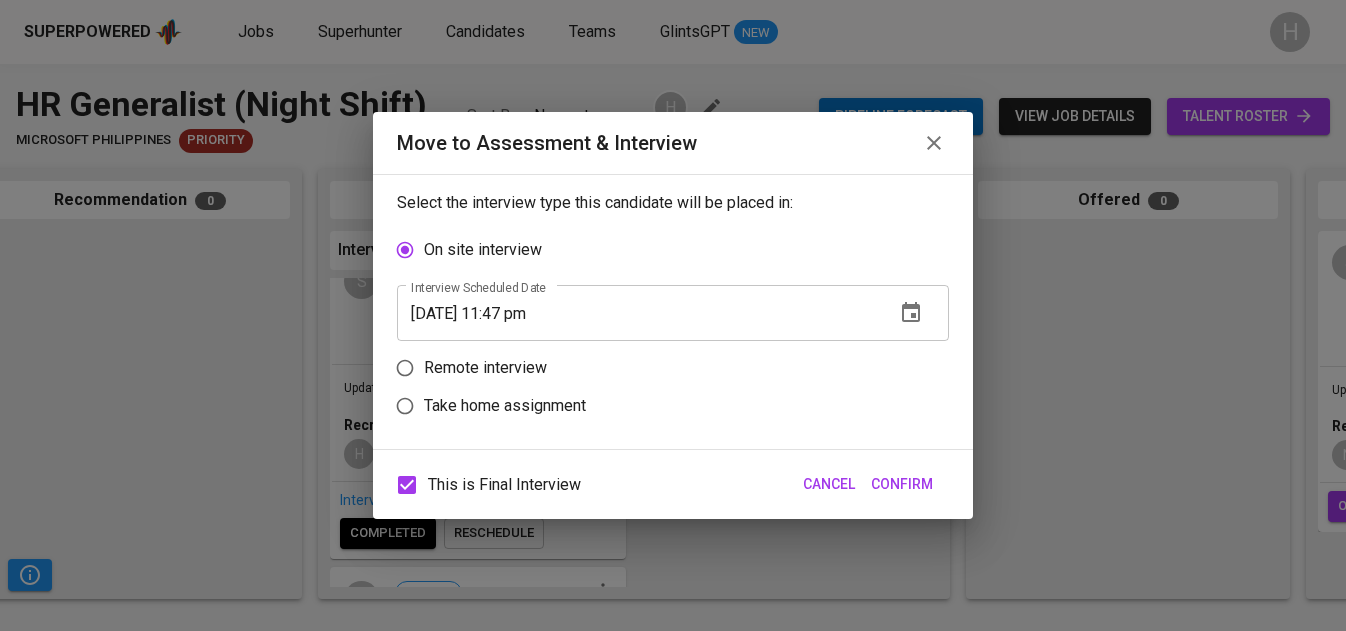 scroll, scrollTop: 293, scrollLeft: 0, axis: vertical 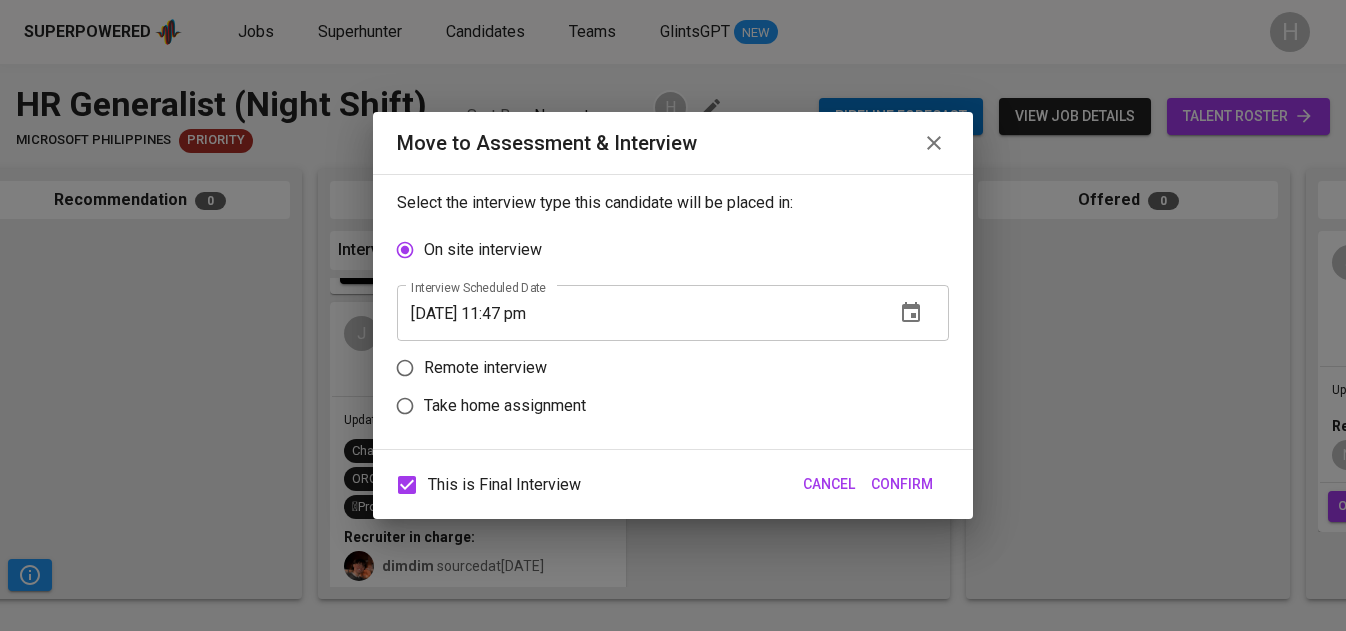 click on "[DATE] 11:47 pm" at bounding box center [638, 313] 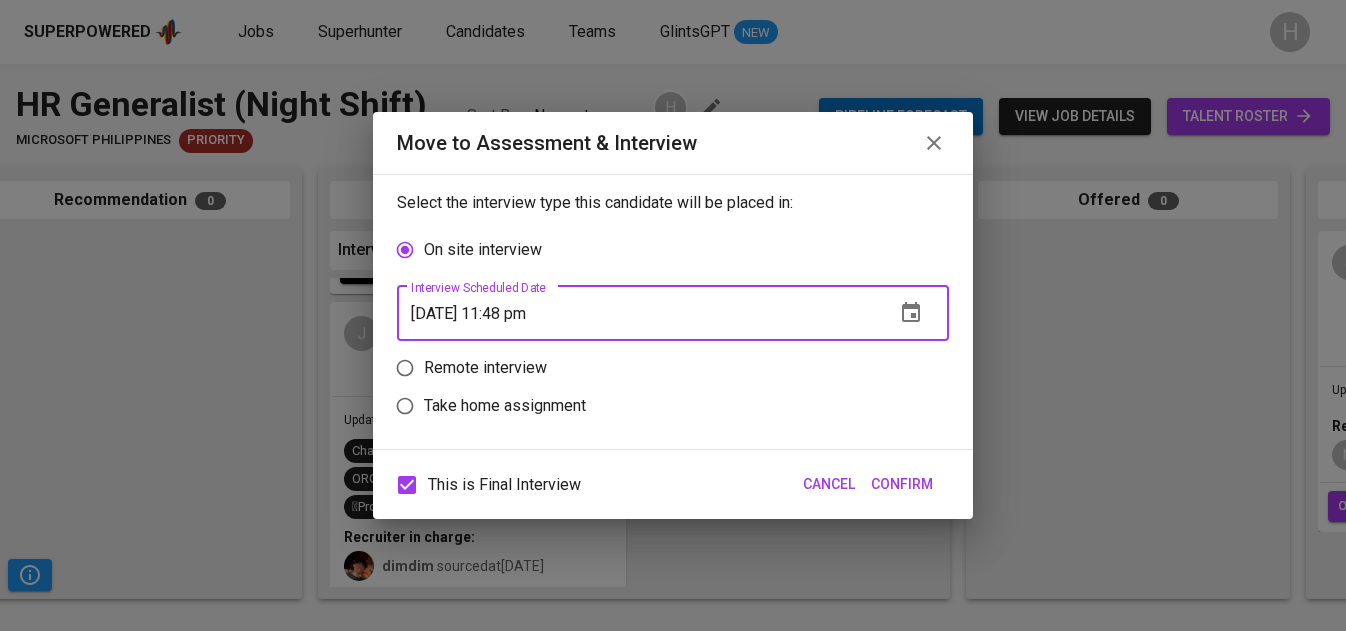 click on "[DATE] 11:48 pm" at bounding box center [638, 313] 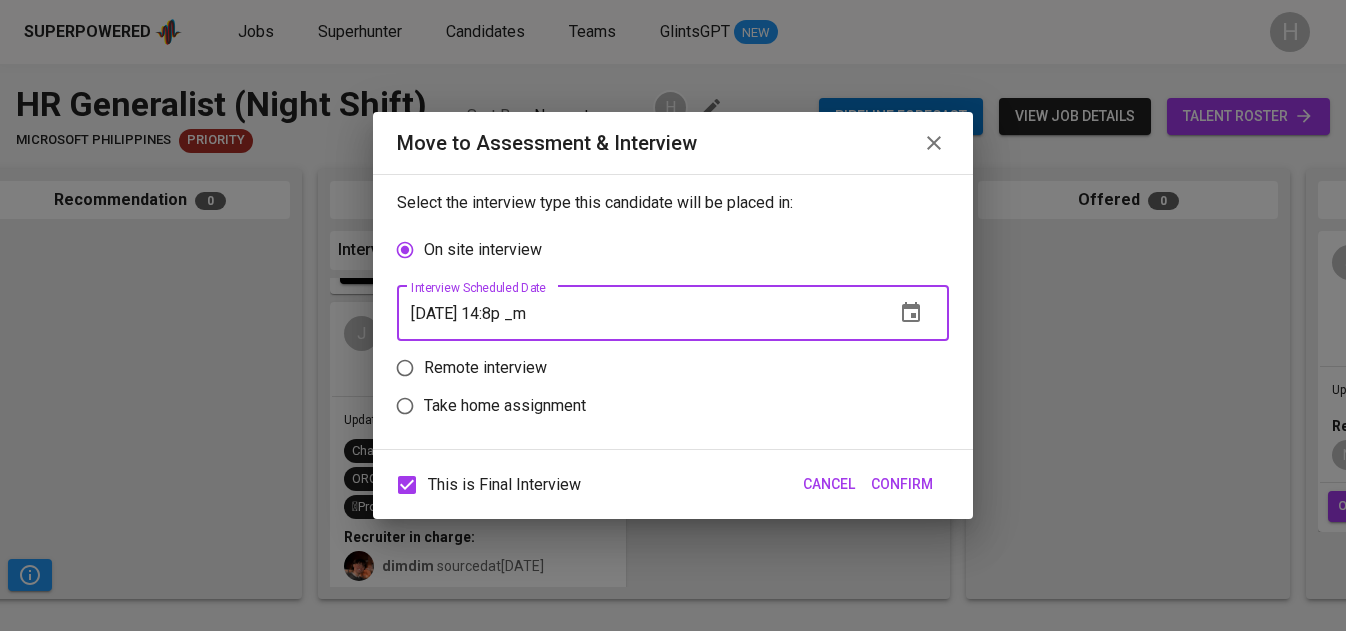 type on "[DATE] 10:48 pm" 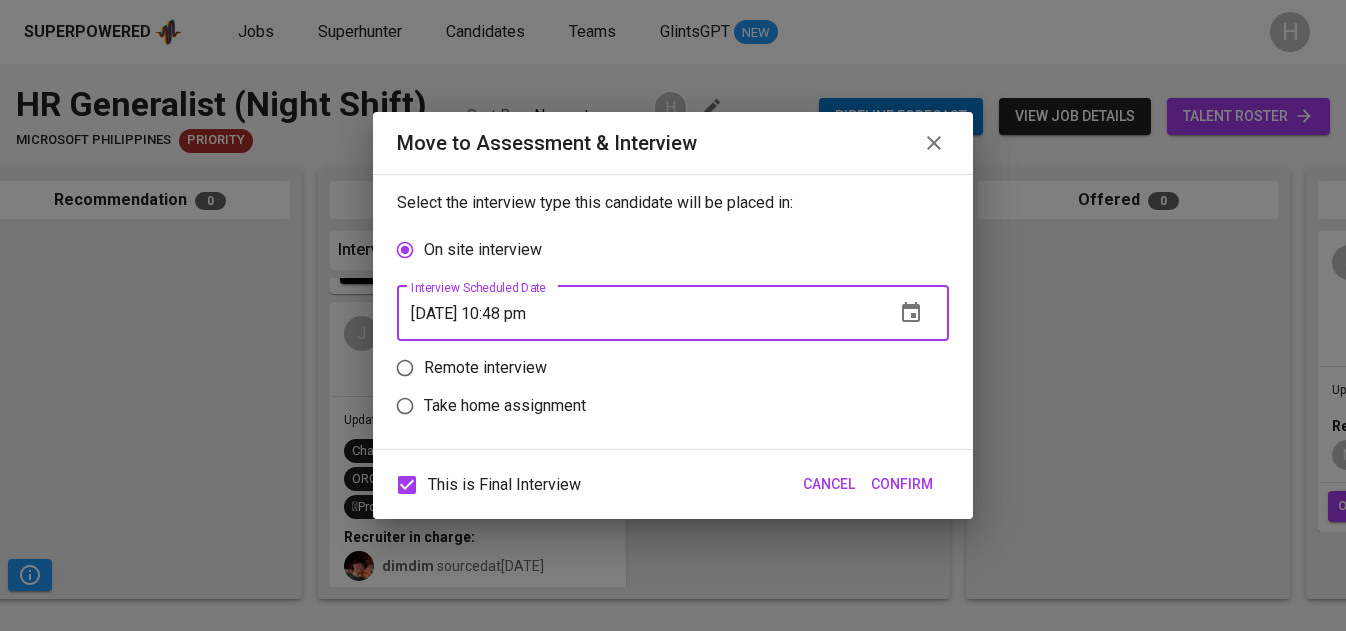 click on "Confirm" at bounding box center [902, 484] 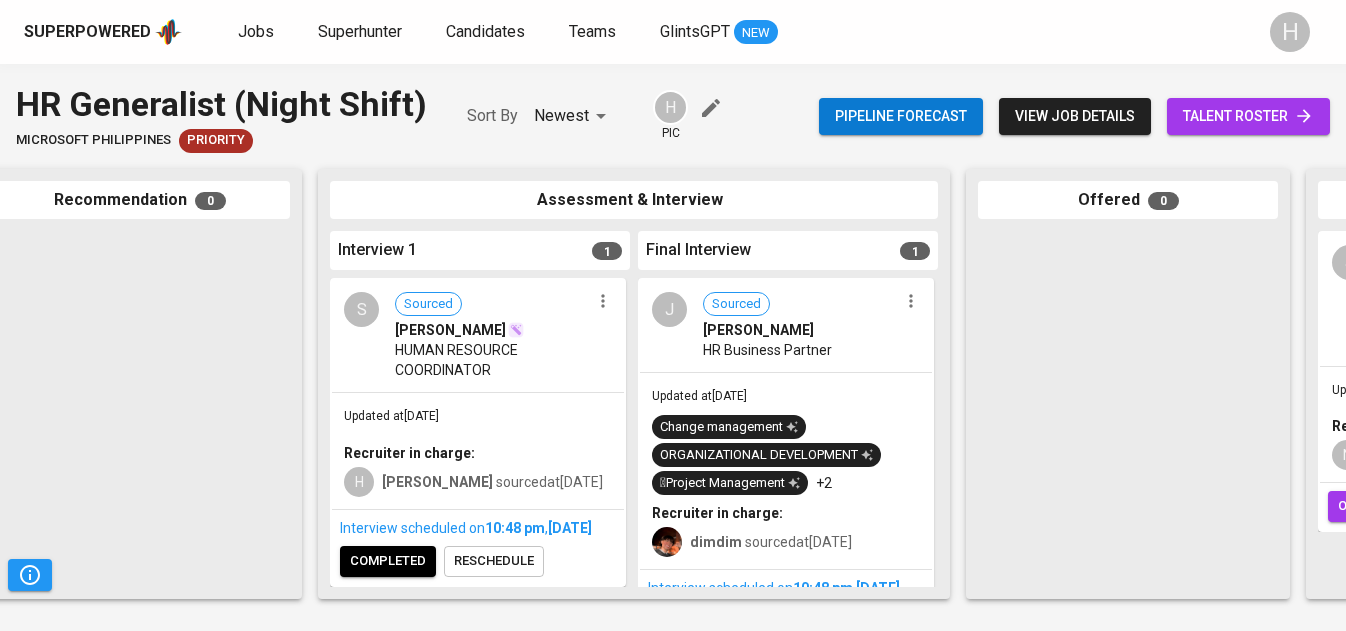 scroll, scrollTop: 19, scrollLeft: 0, axis: vertical 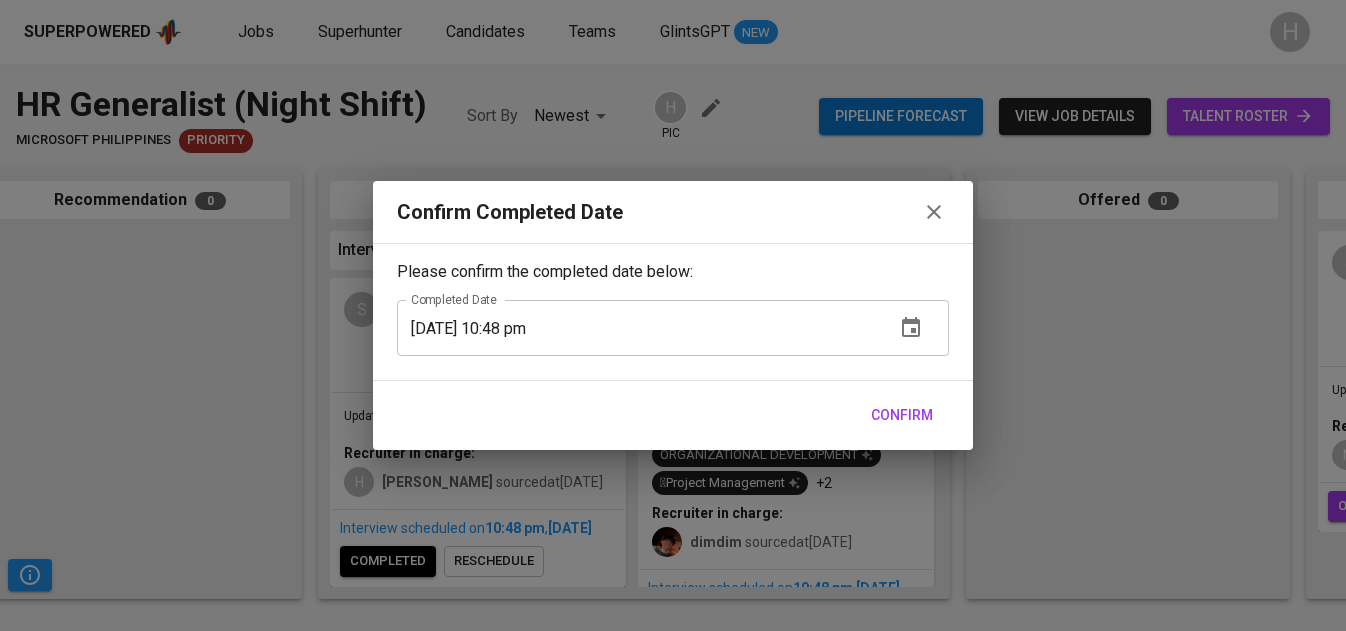 click on "Confirm" at bounding box center (902, 415) 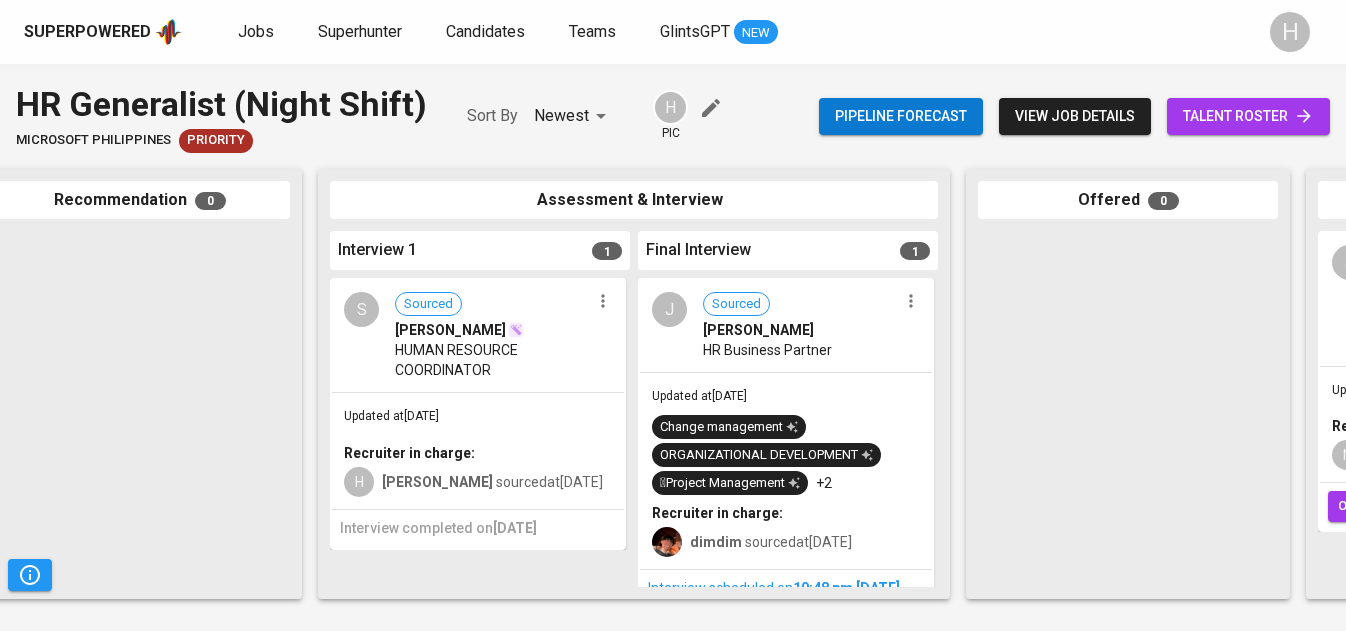 scroll, scrollTop: 0, scrollLeft: 0, axis: both 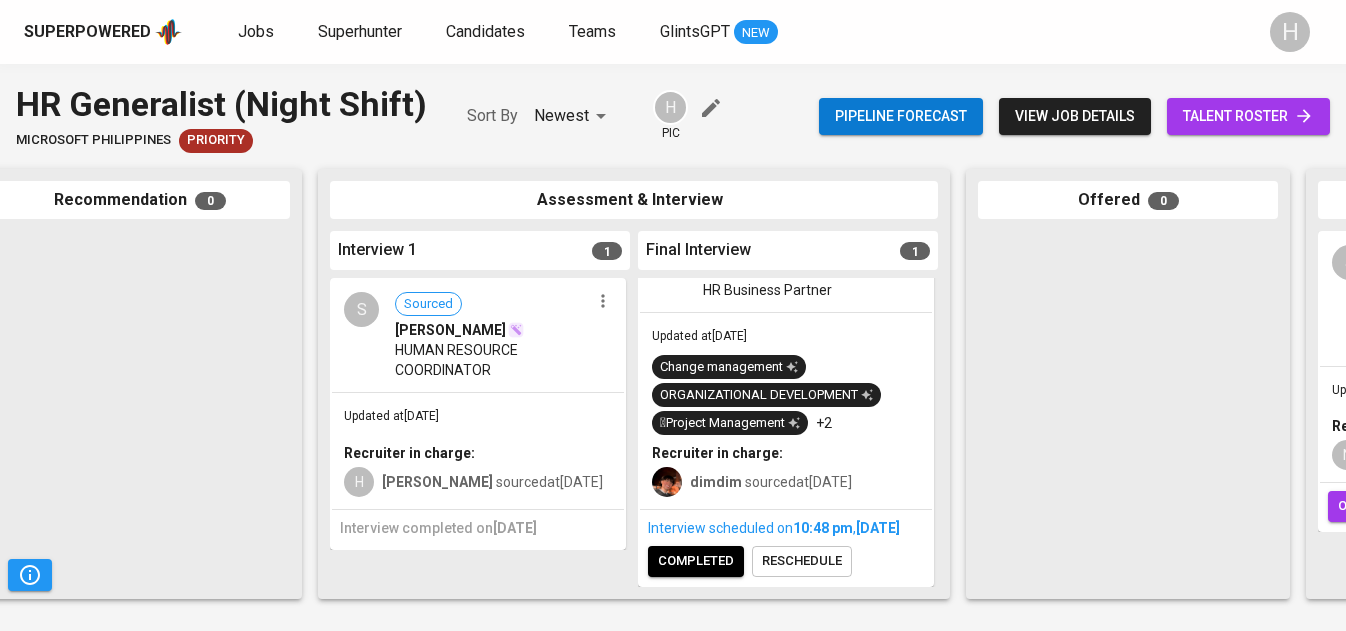 click on "Interview scheduled on  10:48 PM [DATE] completed reschedule" at bounding box center [786, 547] 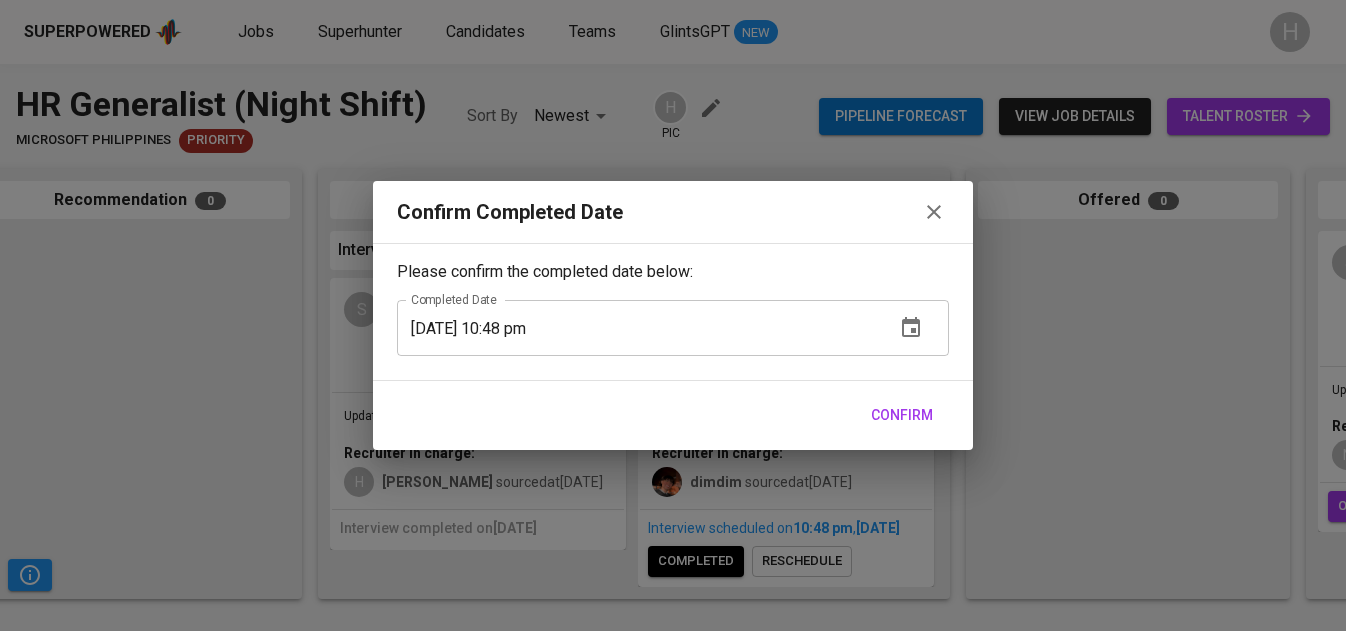 click on "Confirm" at bounding box center [902, 415] 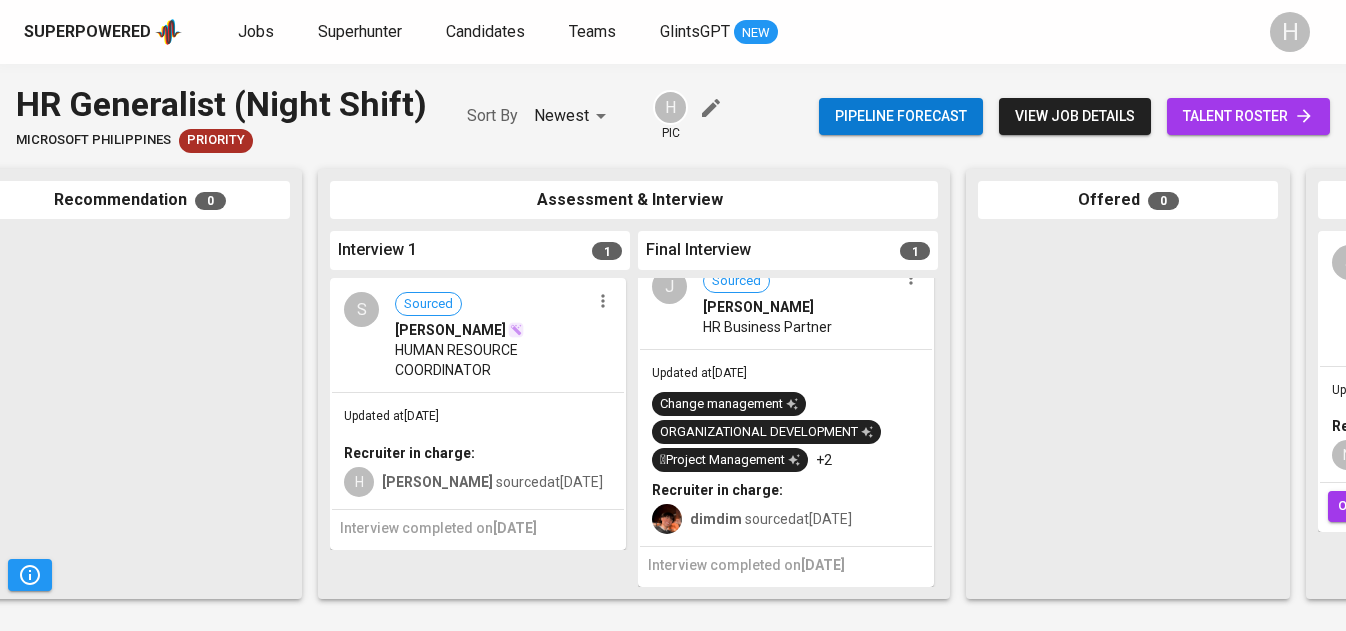 scroll, scrollTop: 22, scrollLeft: 0, axis: vertical 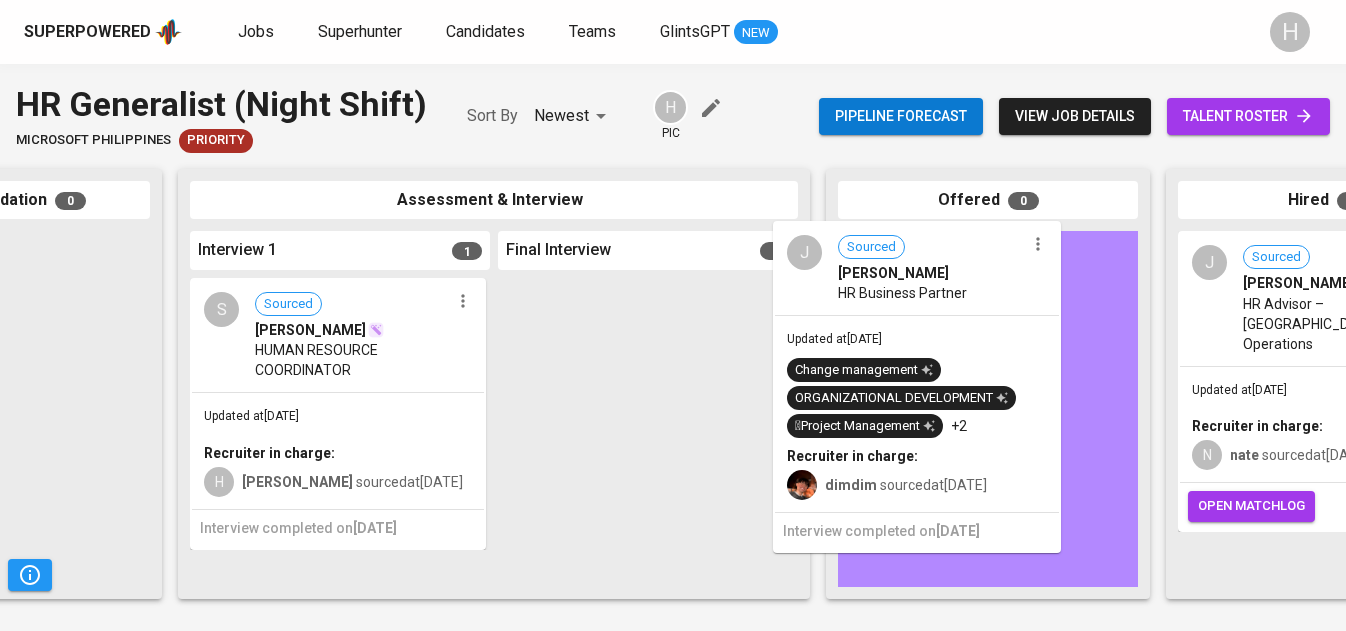 drag, startPoint x: 674, startPoint y: 402, endPoint x: 957, endPoint y: 367, distance: 285.1561 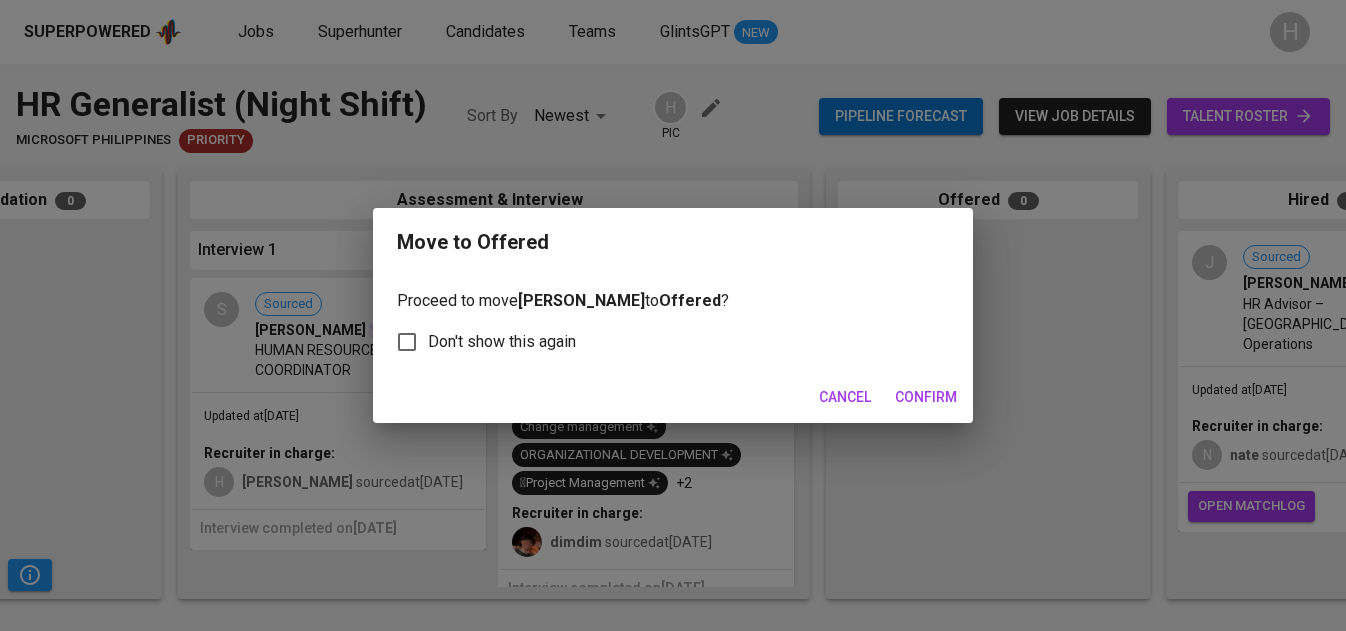 click on "Confirm" at bounding box center [926, 397] 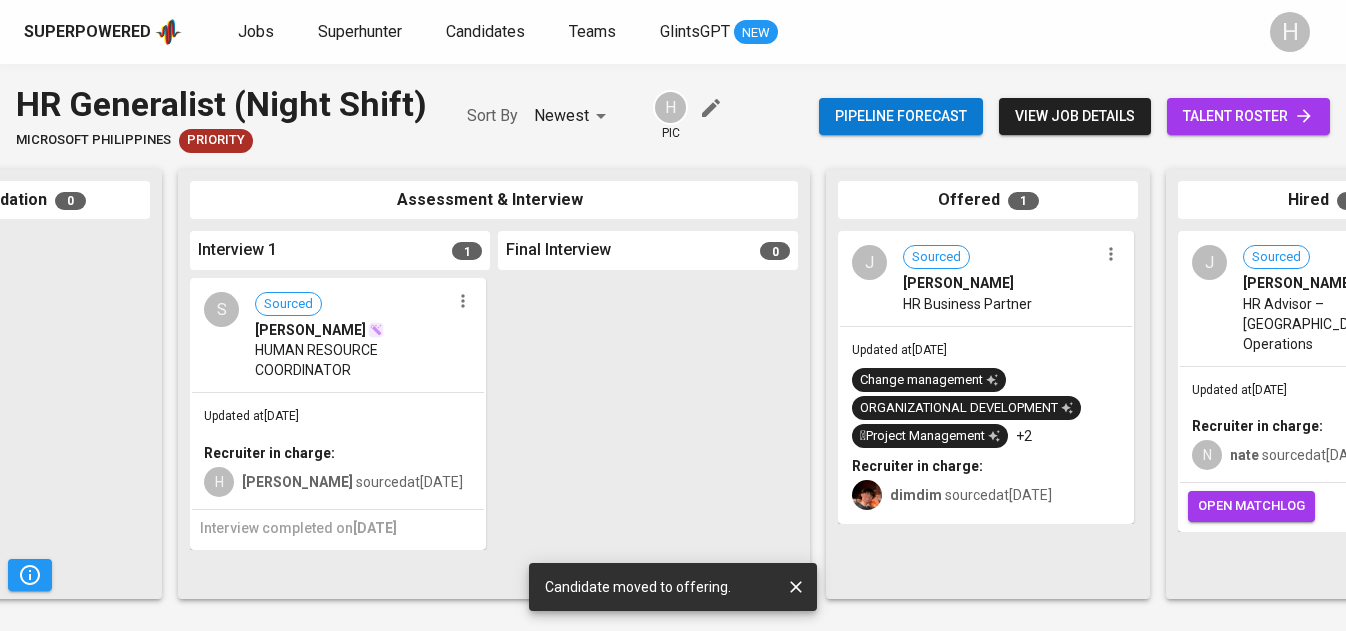 click 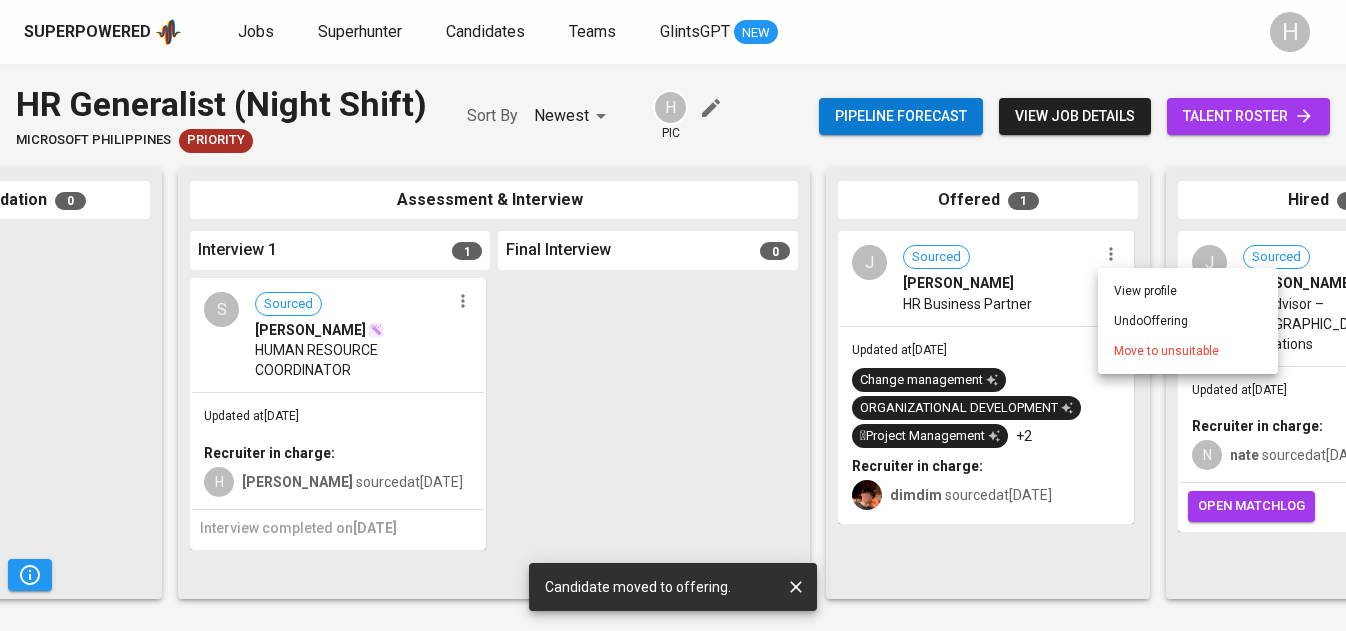 click on "Move to unsuitable" at bounding box center (1166, 351) 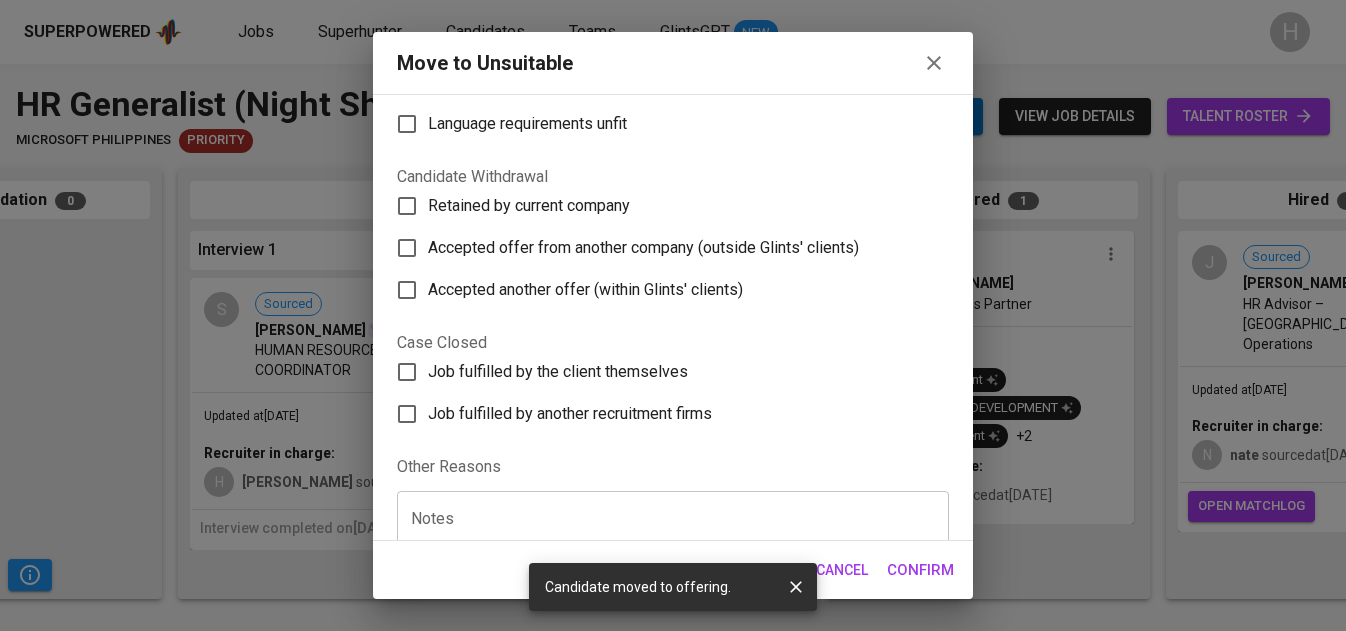 scroll, scrollTop: 396, scrollLeft: 0, axis: vertical 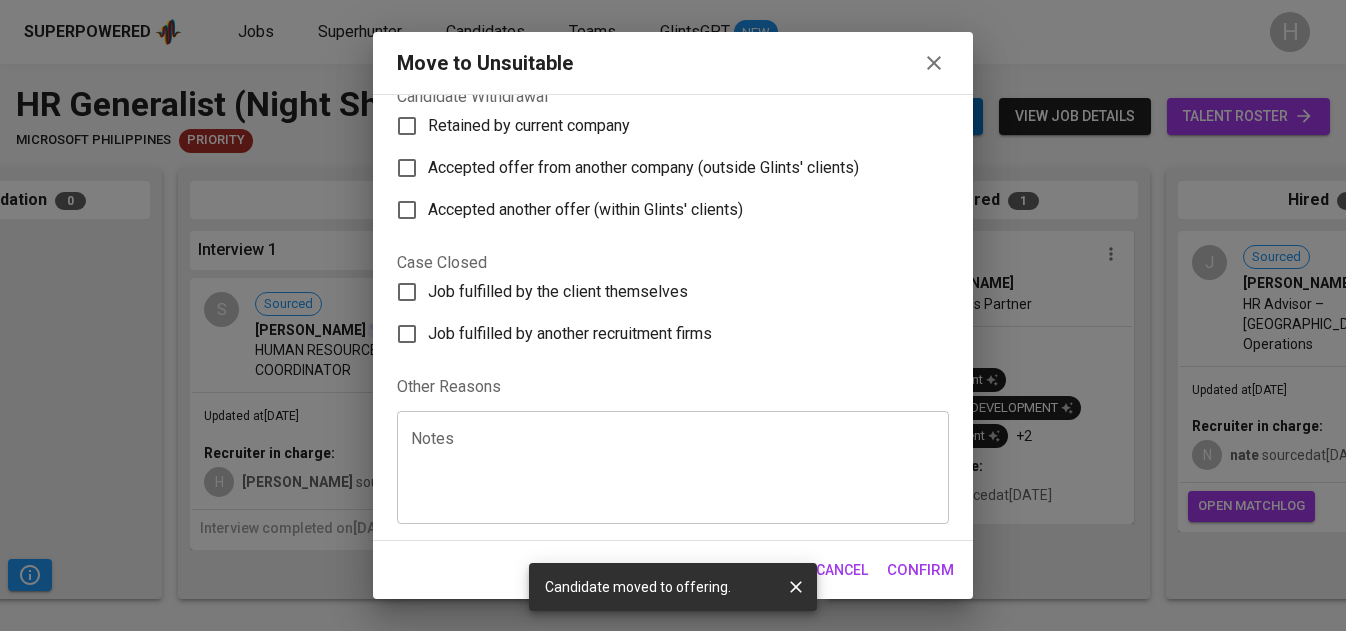 click on "Retained by current company" at bounding box center (529, 126) 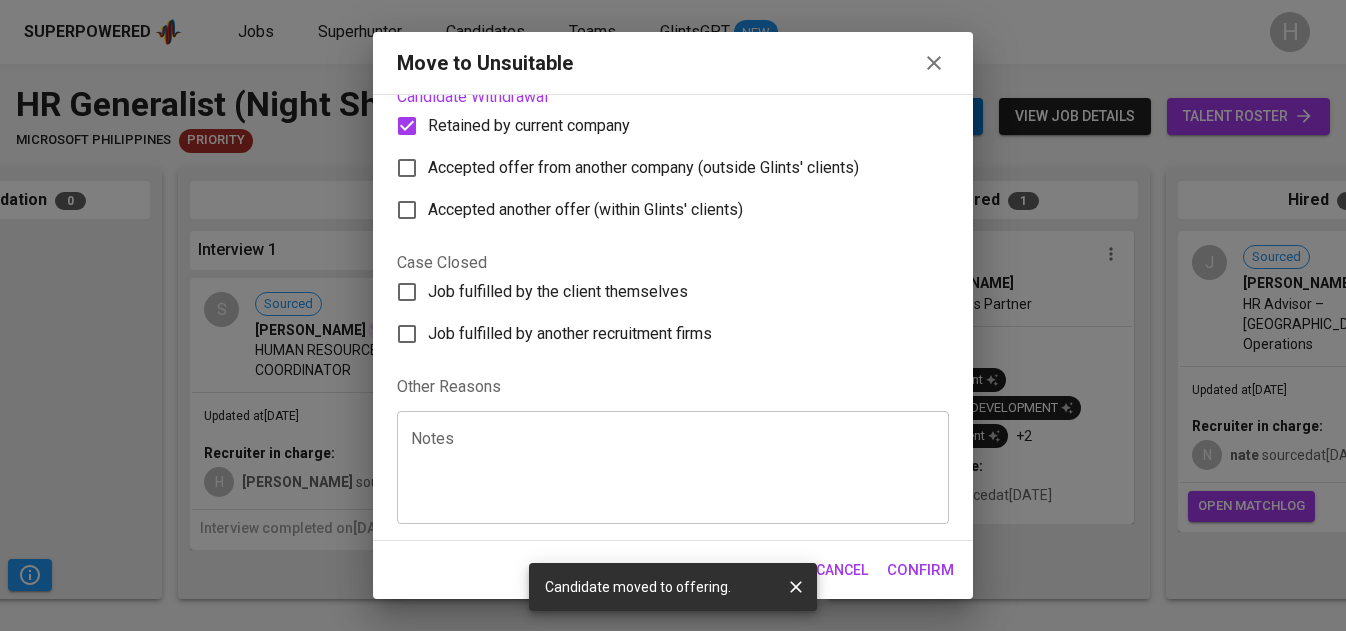click on "Confirm" at bounding box center (920, 570) 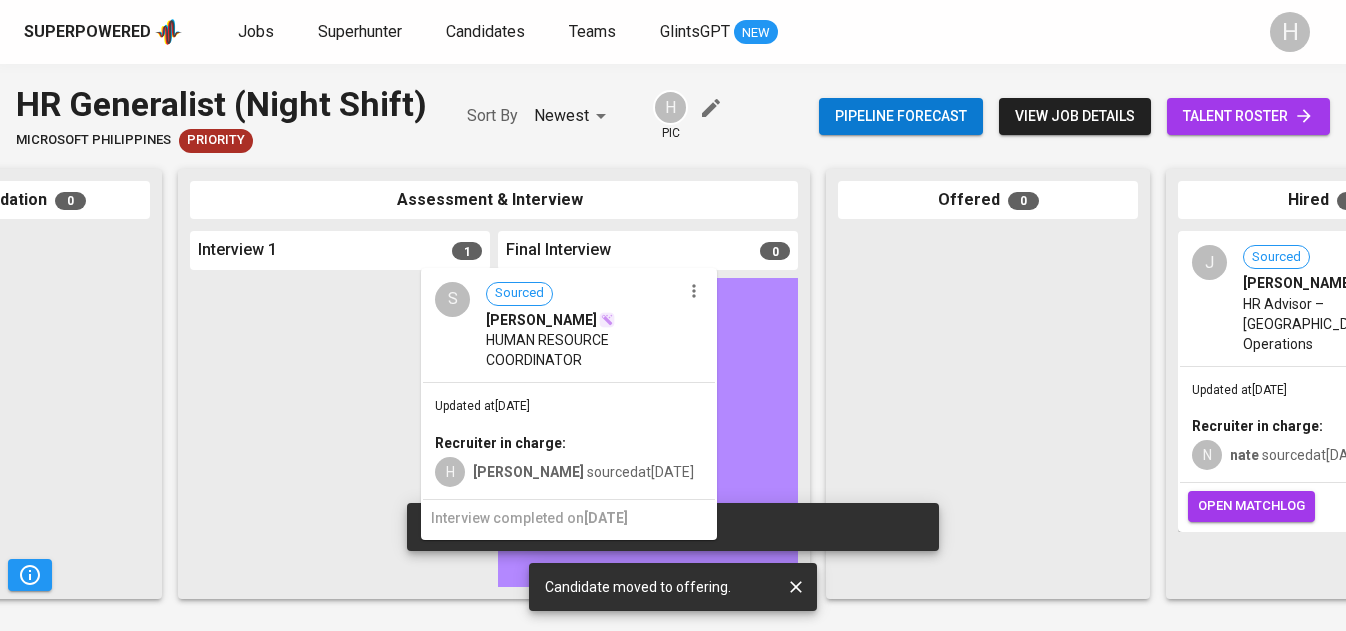 drag, startPoint x: 288, startPoint y: 337, endPoint x: 533, endPoint y: 326, distance: 245.24681 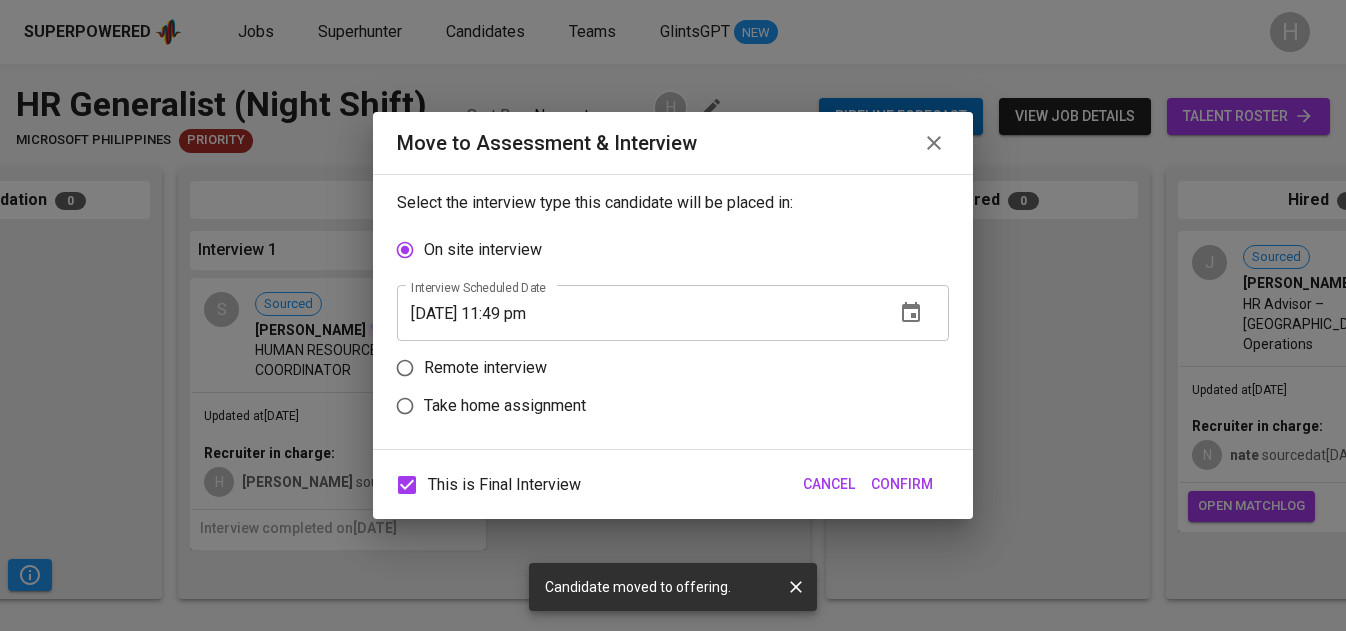 click on "[DATE] 11:49 pm" at bounding box center (638, 313) 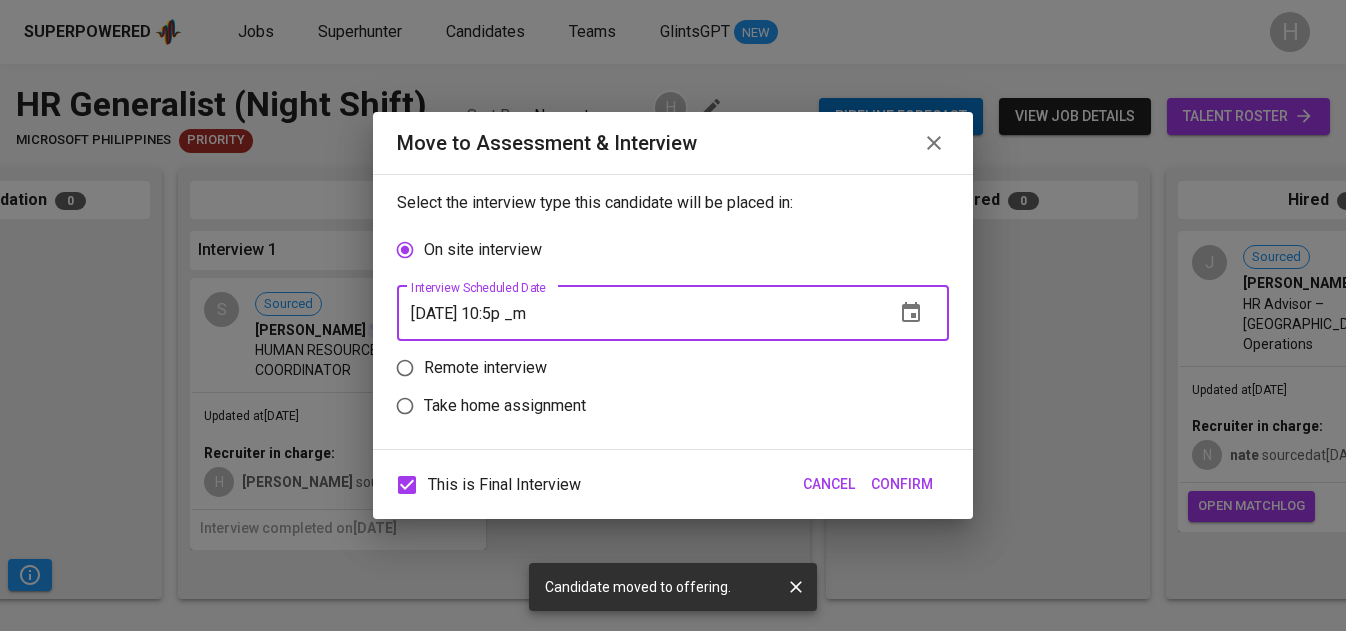 type on "[DATE] 10:50 pm" 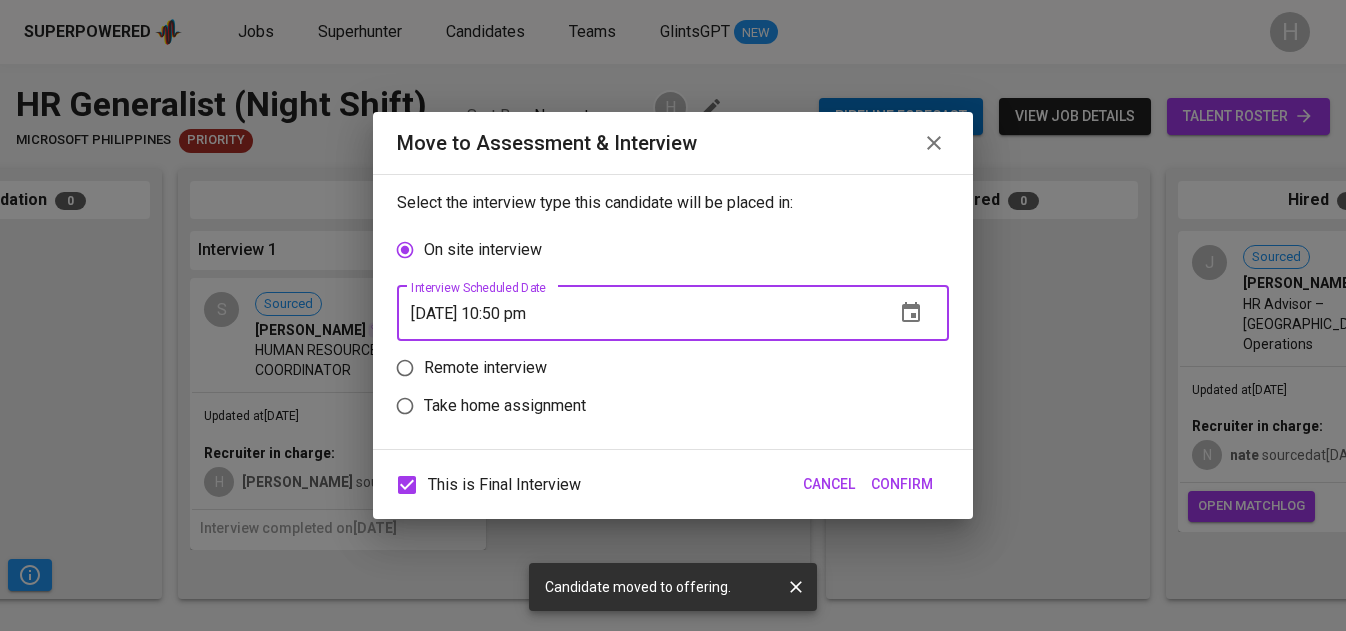 click on "Confirm" at bounding box center [902, 484] 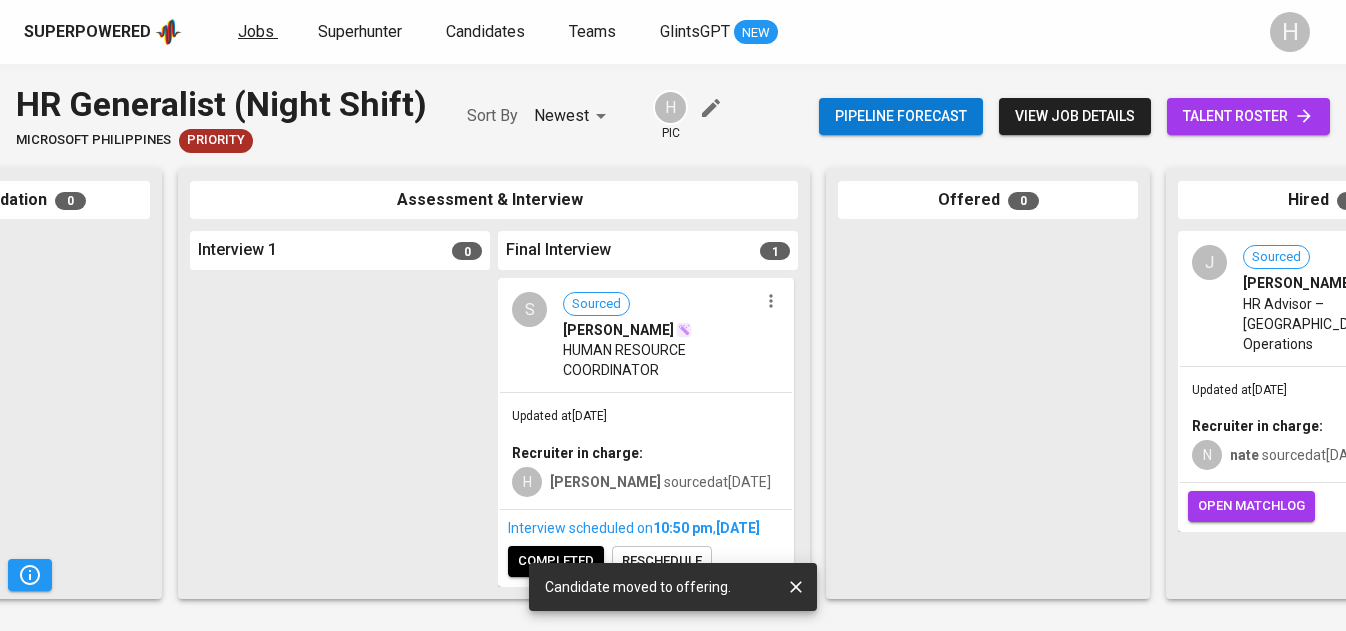 click on "Jobs" at bounding box center (256, 31) 